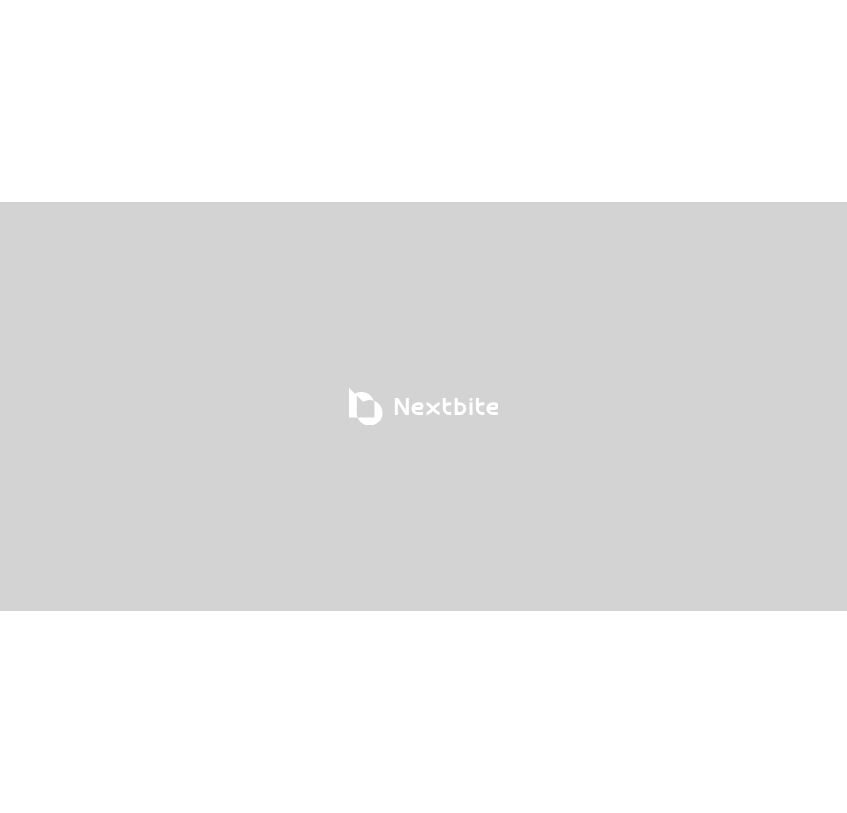 scroll, scrollTop: 0, scrollLeft: 0, axis: both 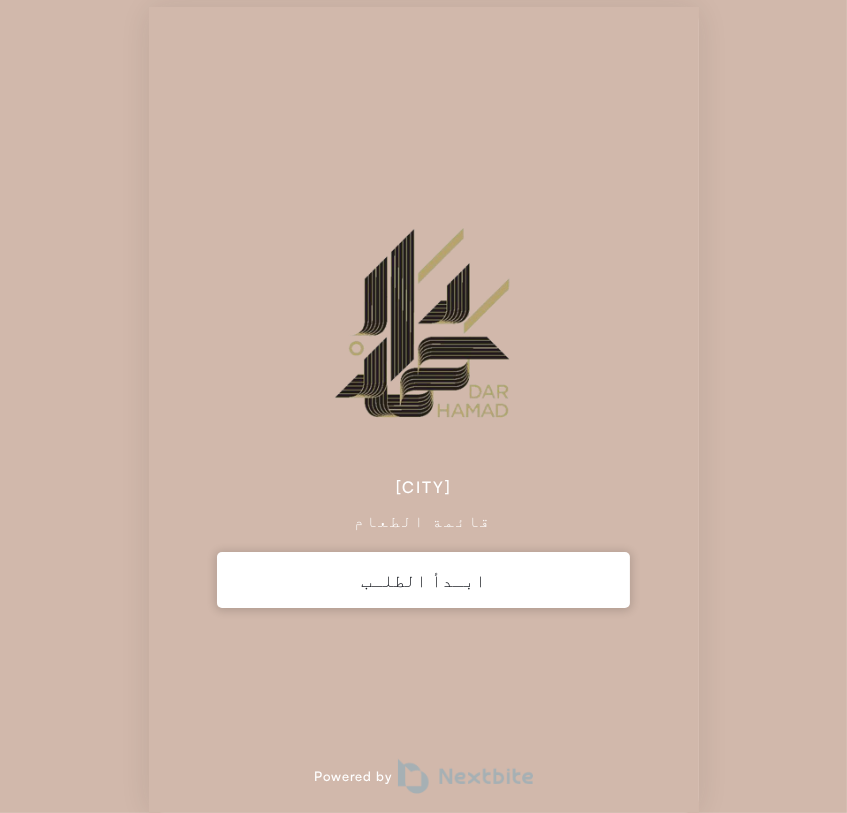 click on "ابـدأ الطلـب" 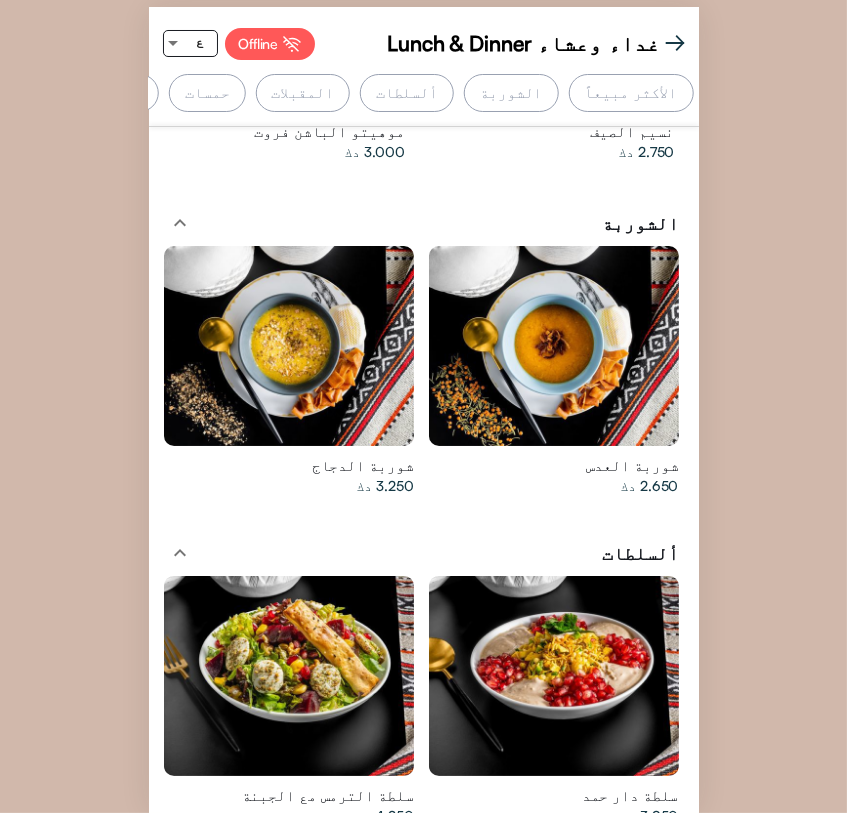 scroll, scrollTop: 555, scrollLeft: 0, axis: vertical 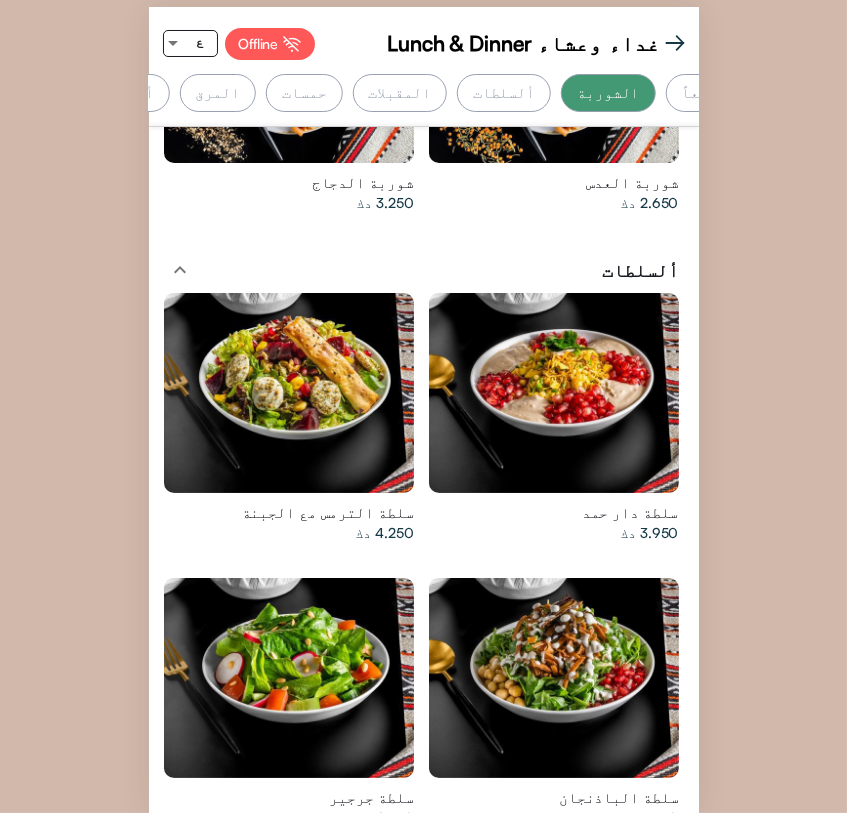 click at bounding box center [173, 43] 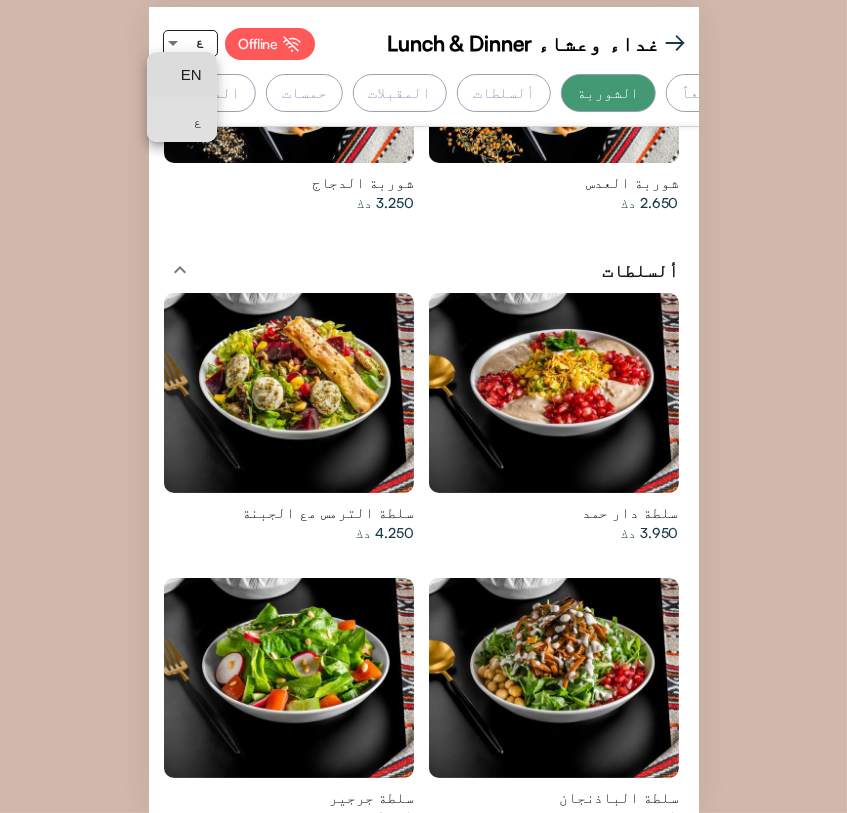 click on "EN" at bounding box center (182, 74) 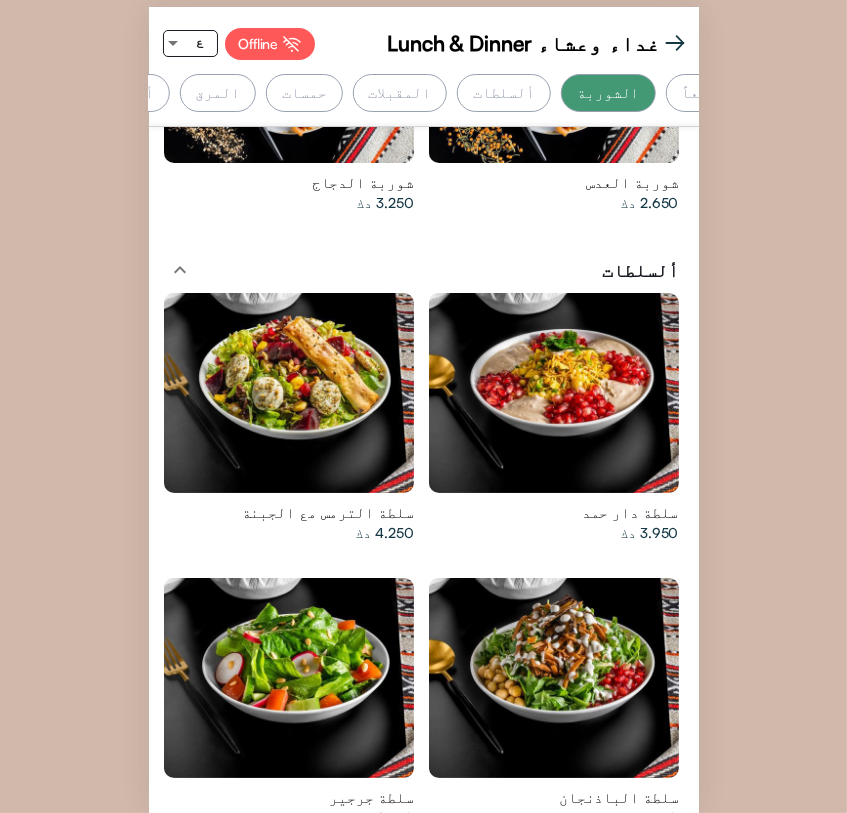 scroll, scrollTop: 0, scrollLeft: 0, axis: both 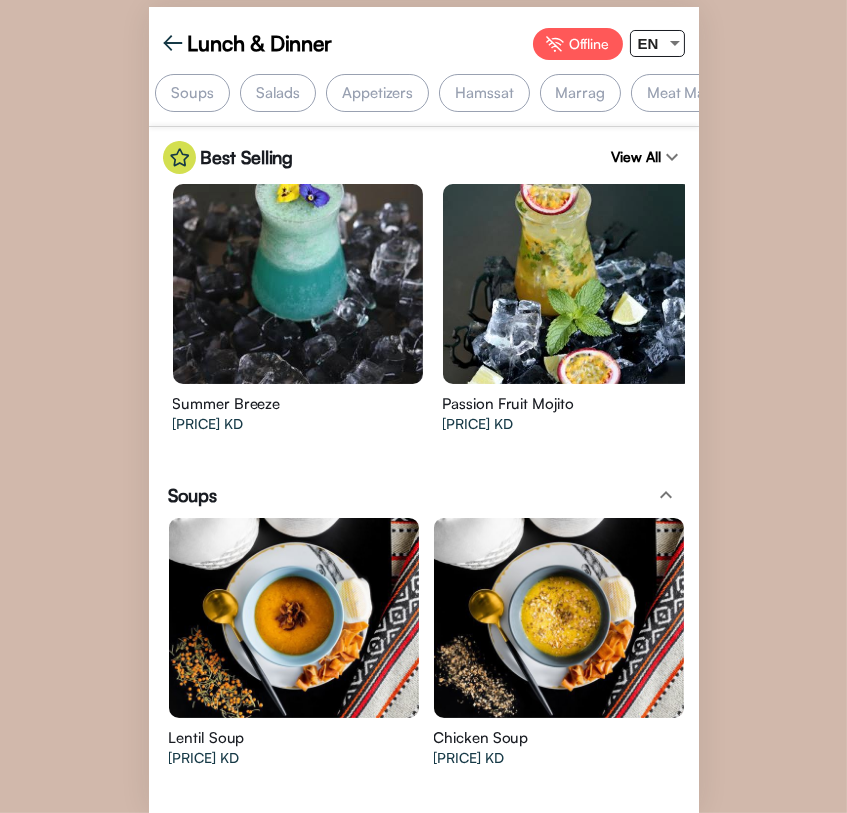 click on "Lunch & Dinner" at bounding box center (248, 43) 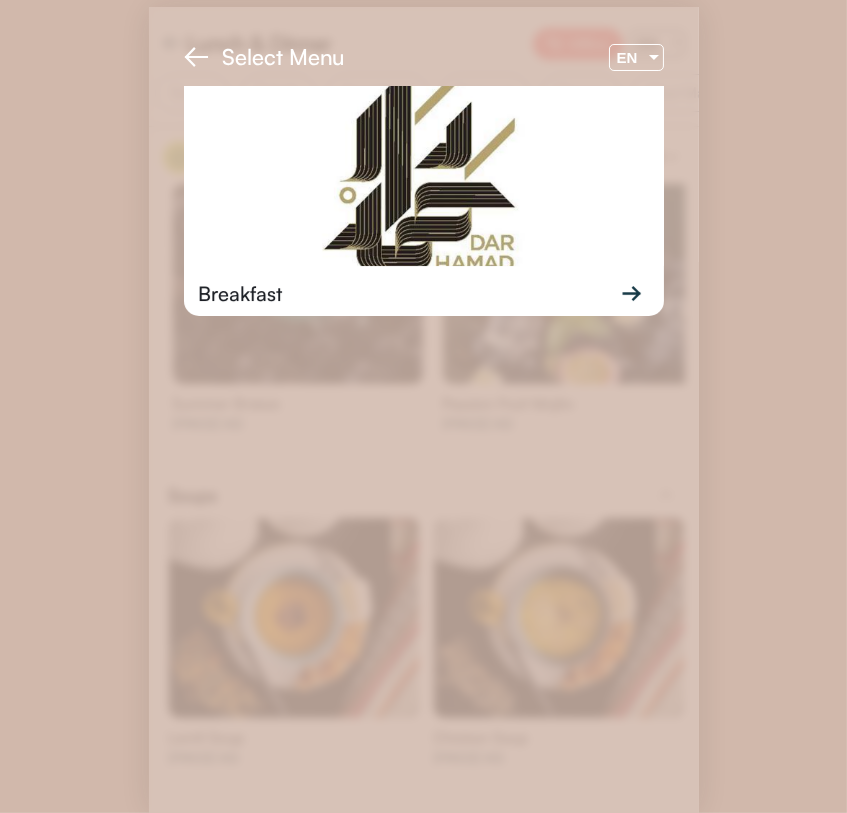 click 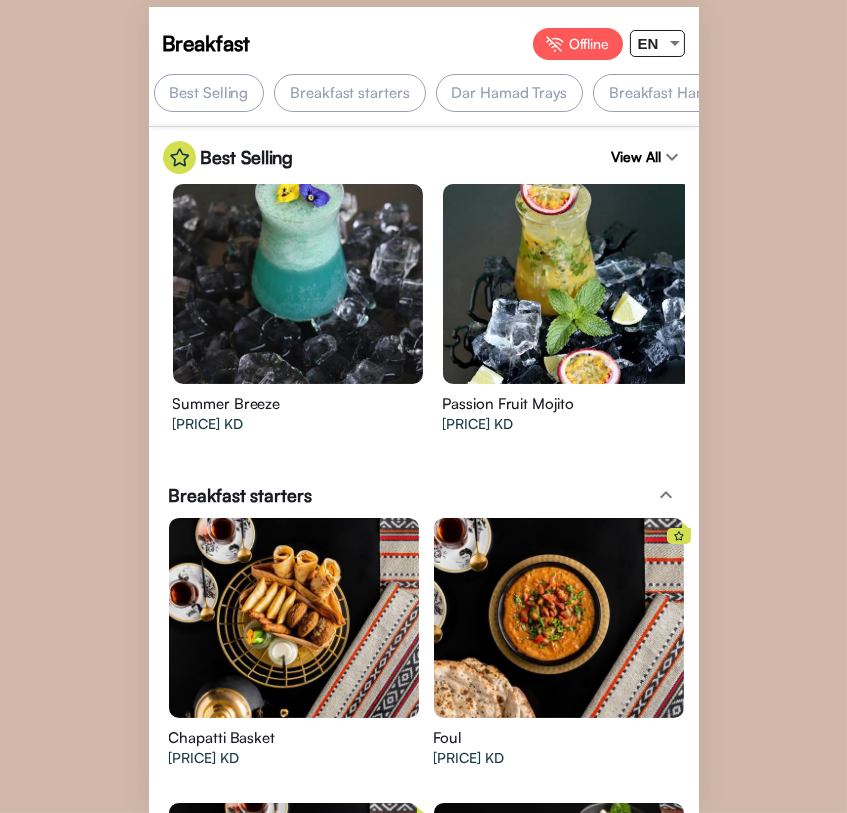 scroll, scrollTop: 423, scrollLeft: 0, axis: vertical 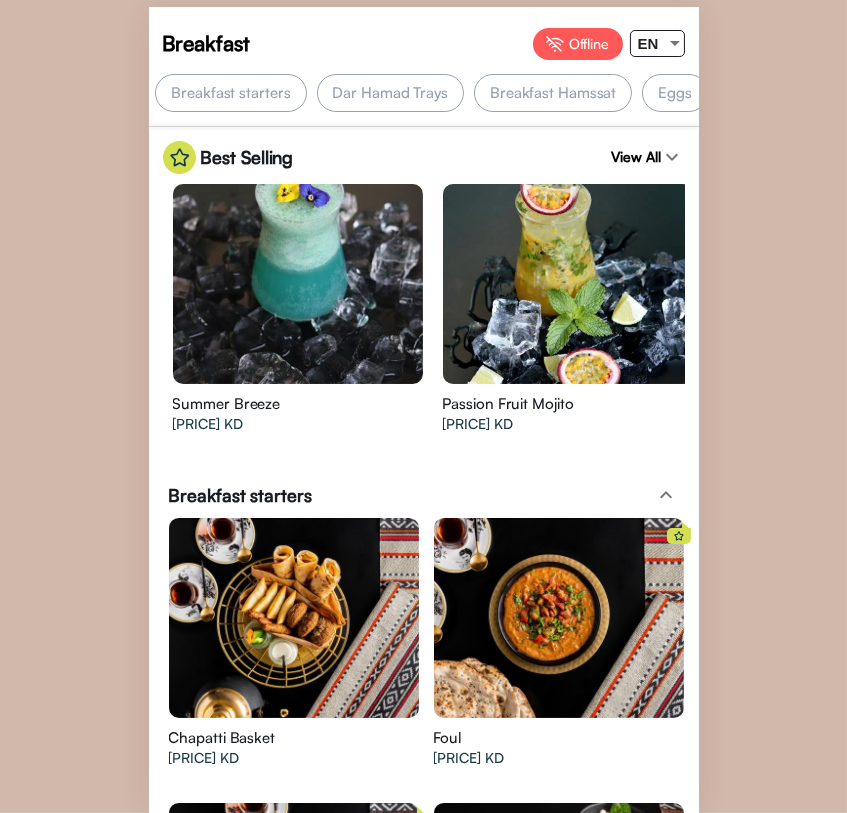 click on "Dar Hamad Trays" at bounding box center [391, 93] 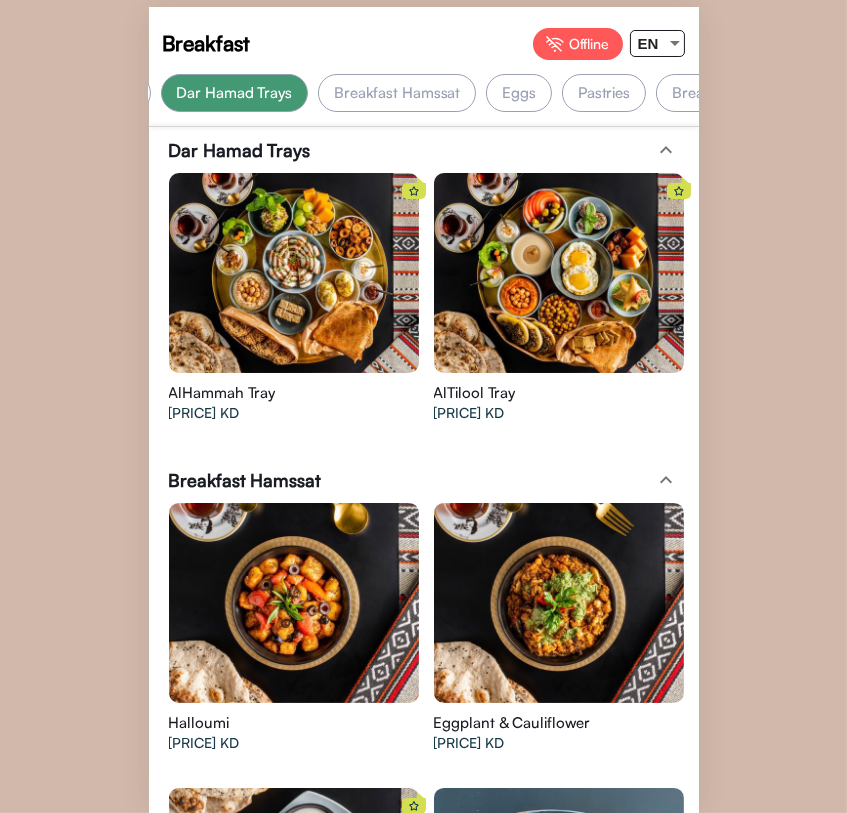 click on "Breakfast Hamssat" at bounding box center [397, 93] 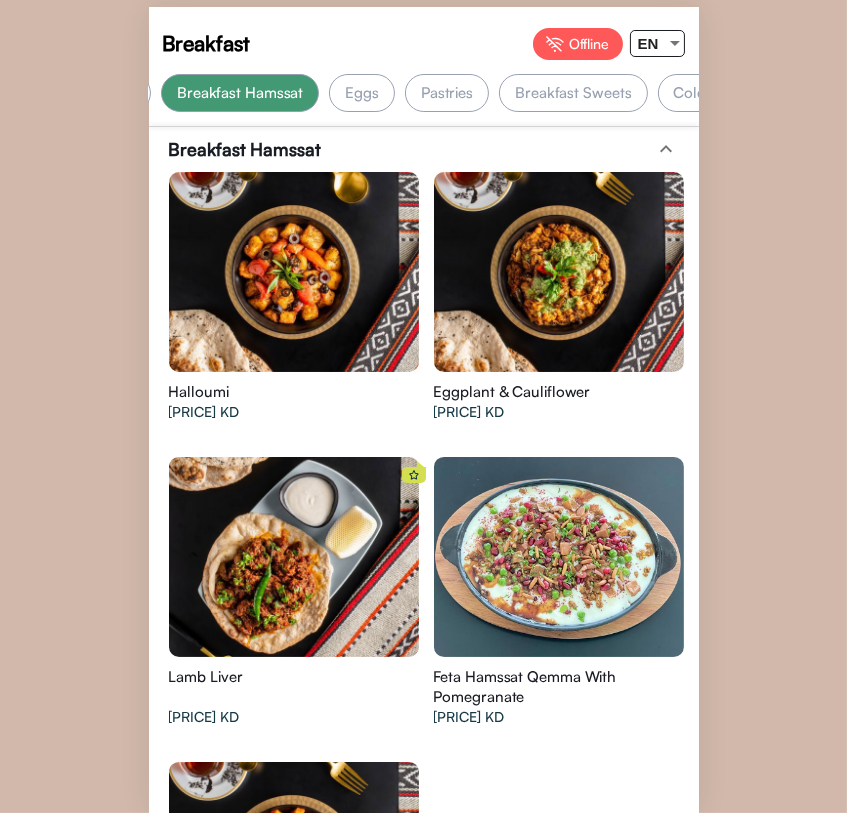 drag, startPoint x: 375, startPoint y: 96, endPoint x: 360, endPoint y: 121, distance: 29.15476 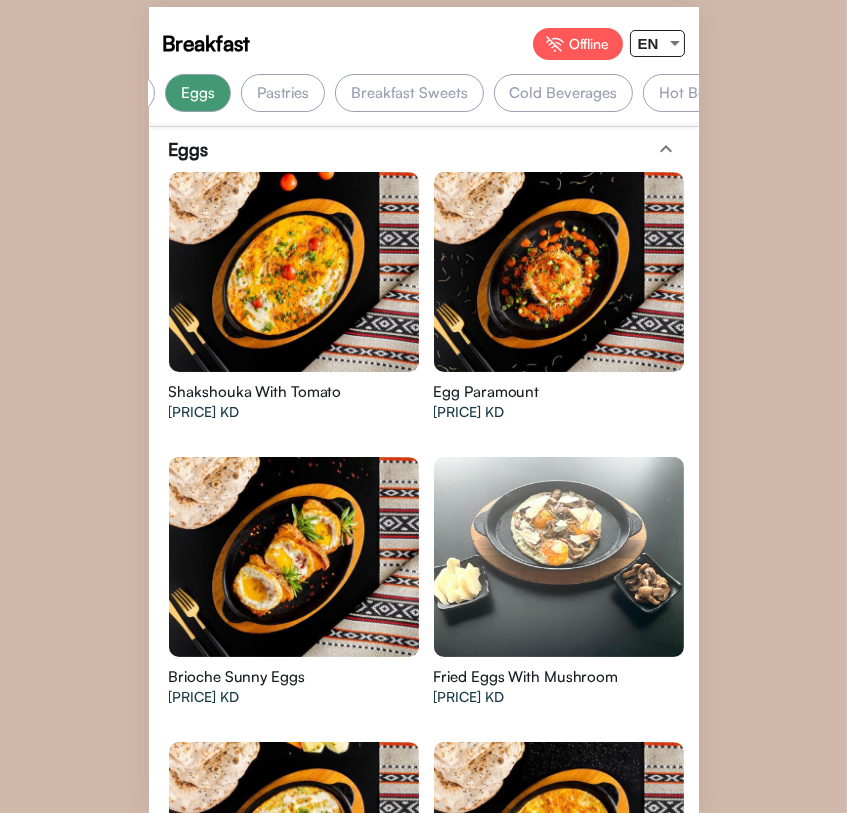 scroll, scrollTop: 3138, scrollLeft: 0, axis: vertical 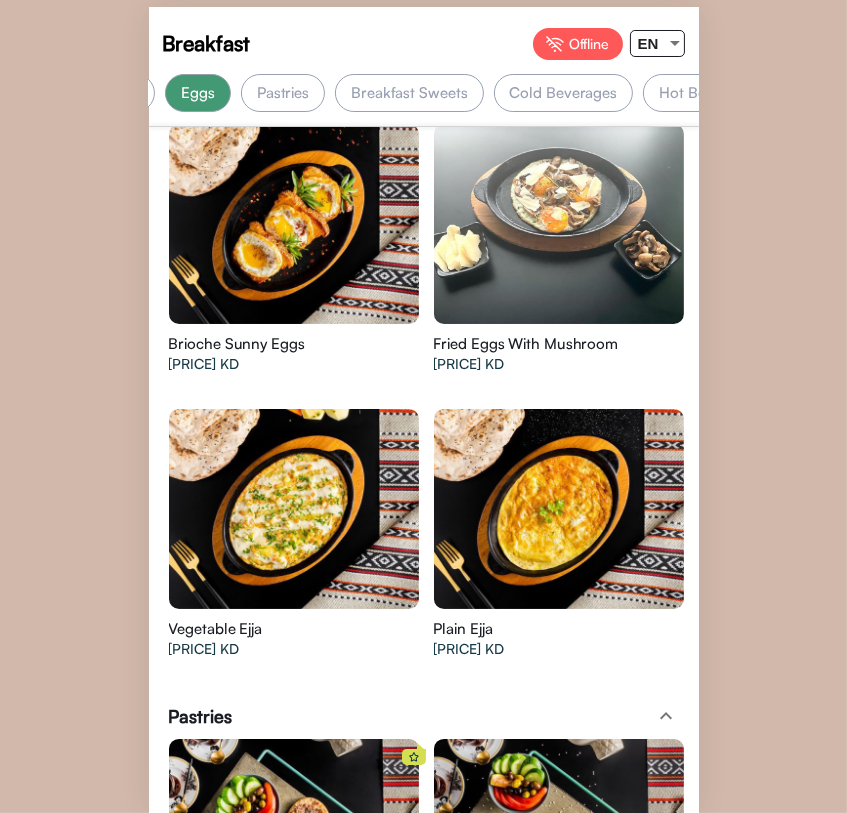click on "Pastries" at bounding box center [283, 93] 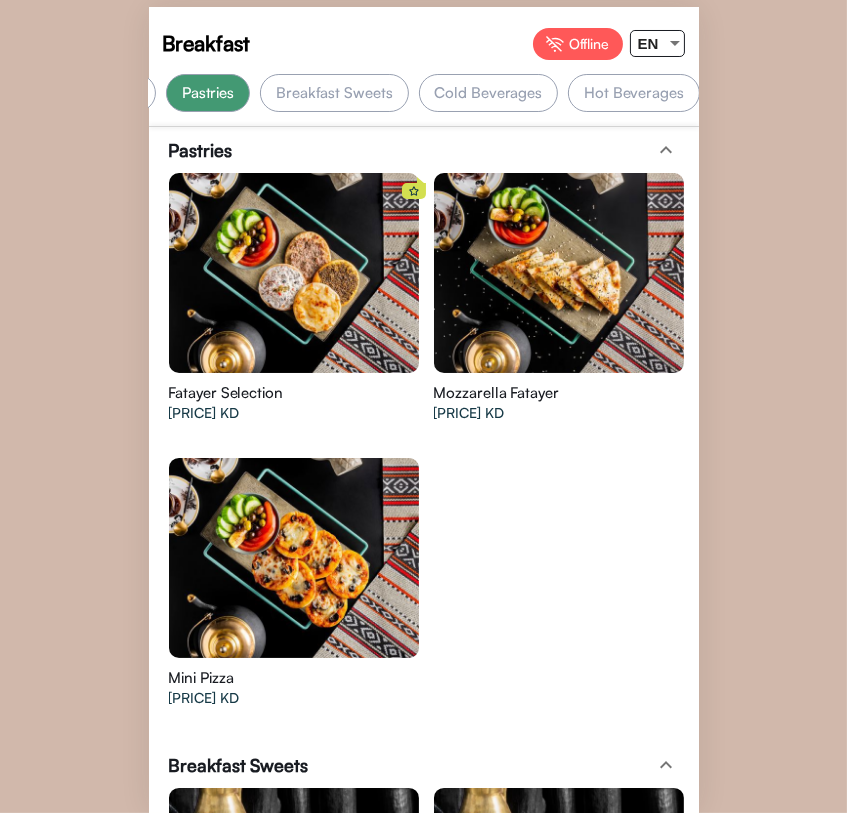 click at bounding box center (294, 273) 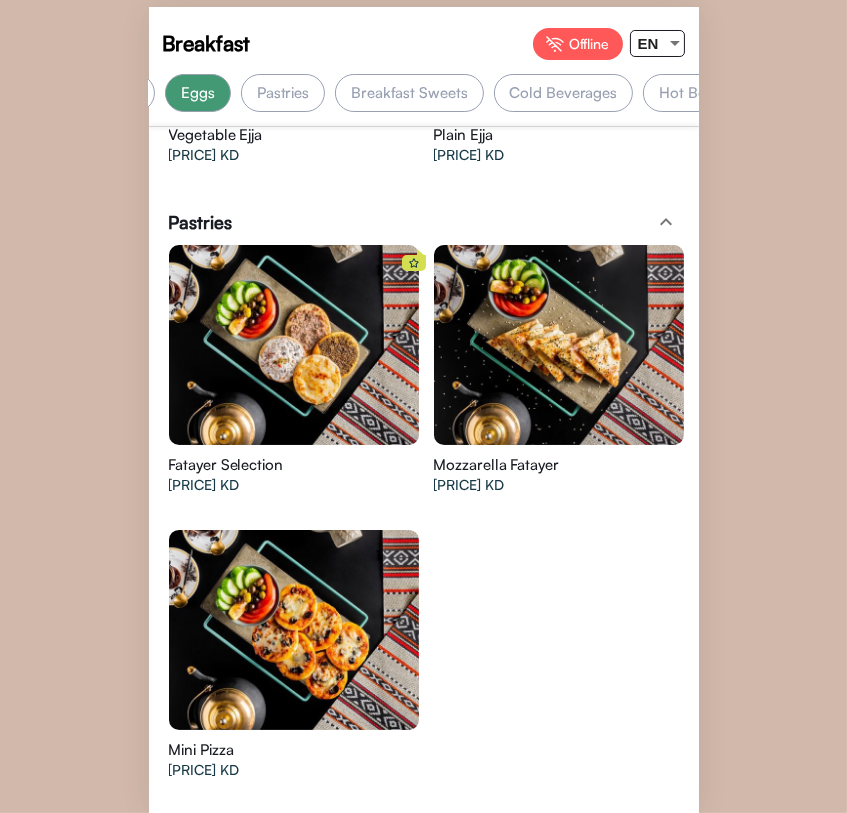 scroll, scrollTop: 3609, scrollLeft: 0, axis: vertical 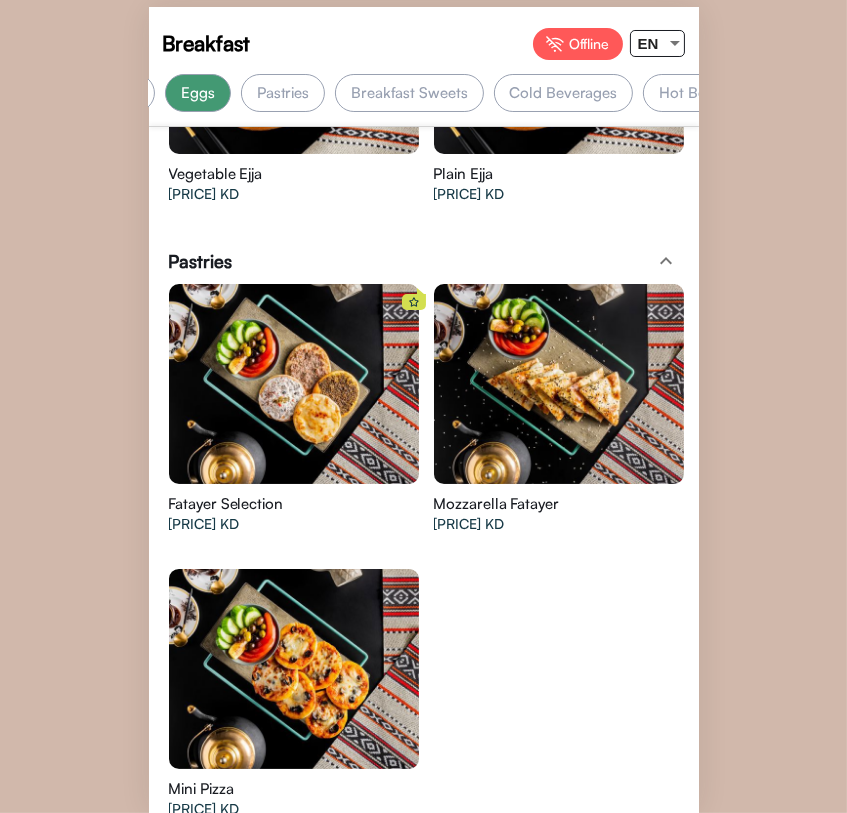 click on "Pastries" at bounding box center [283, 93] 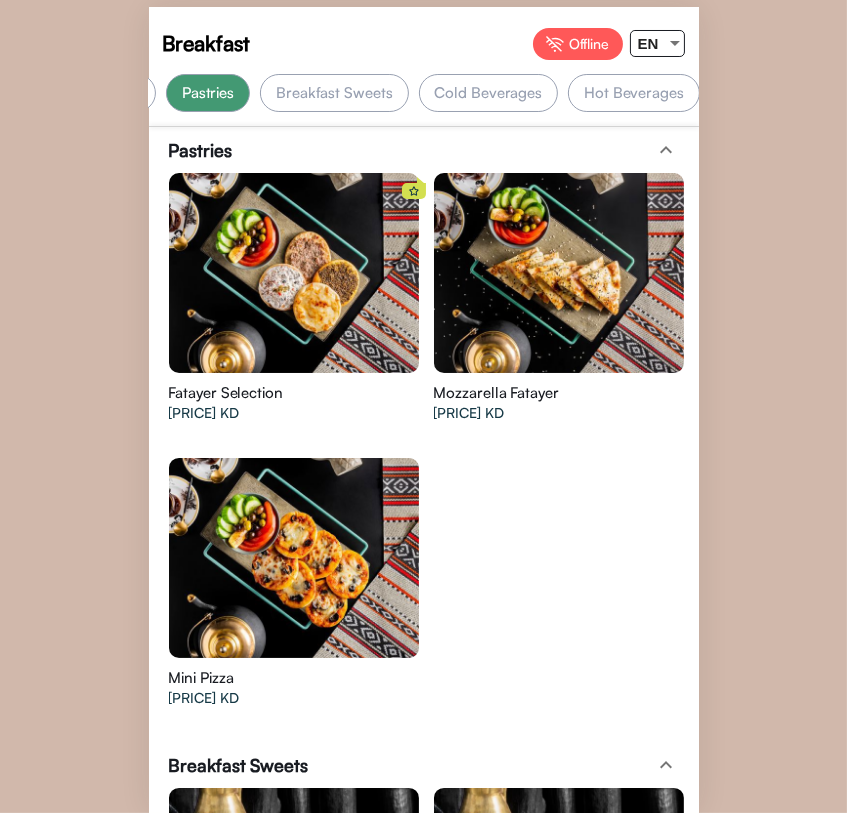 click on "Breakfast Sweets" at bounding box center (334, 93) 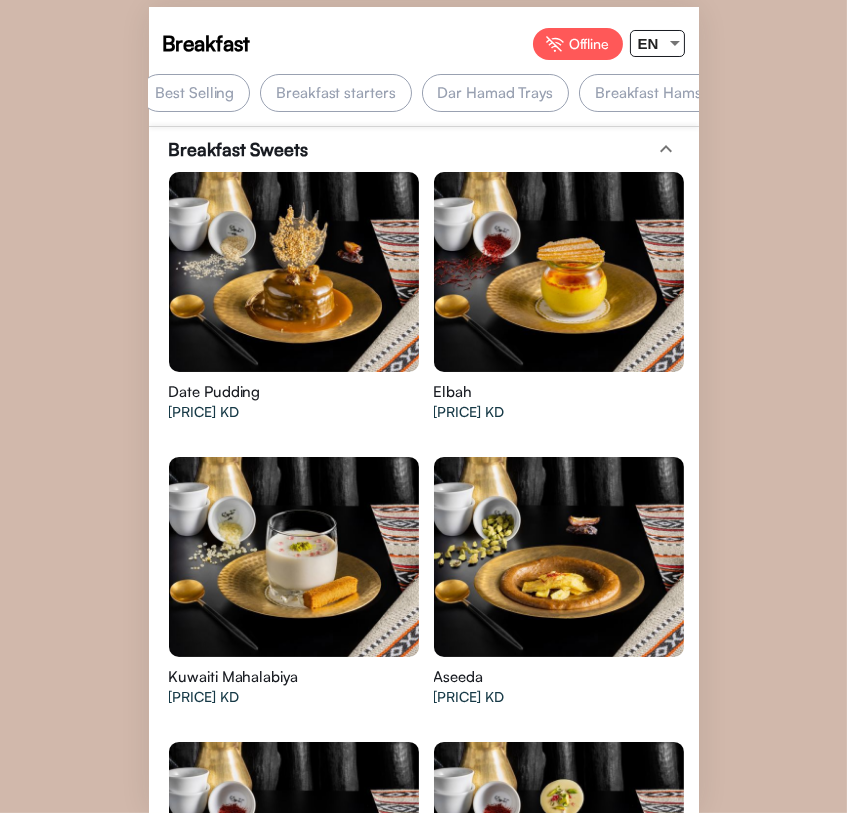 scroll, scrollTop: 0, scrollLeft: 0, axis: both 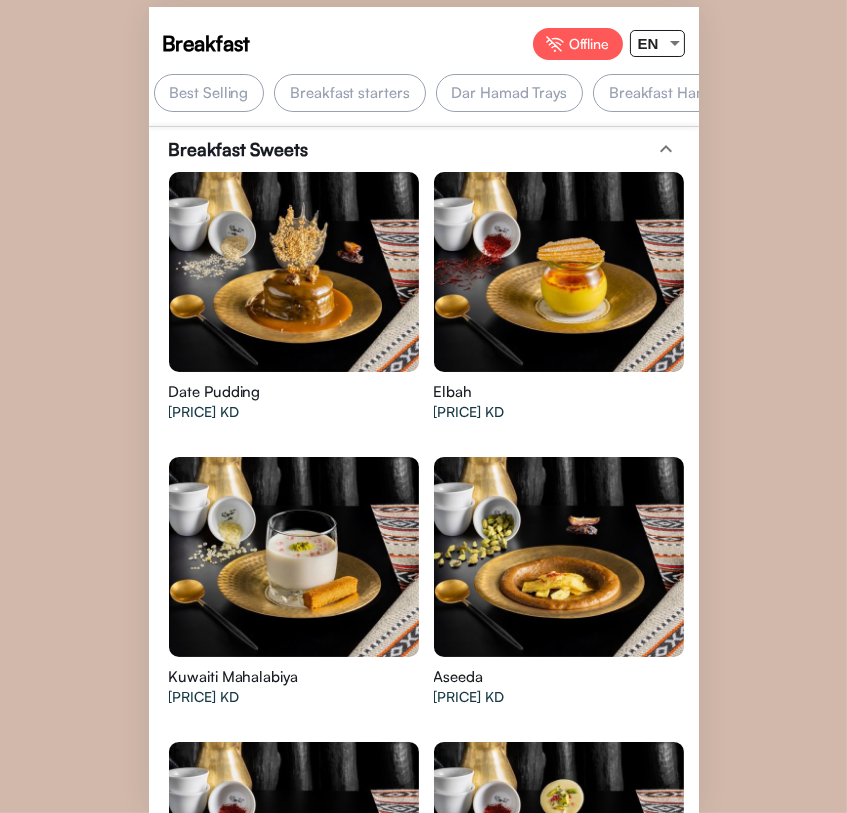 click on "Breakfast starters" at bounding box center (349, 93) 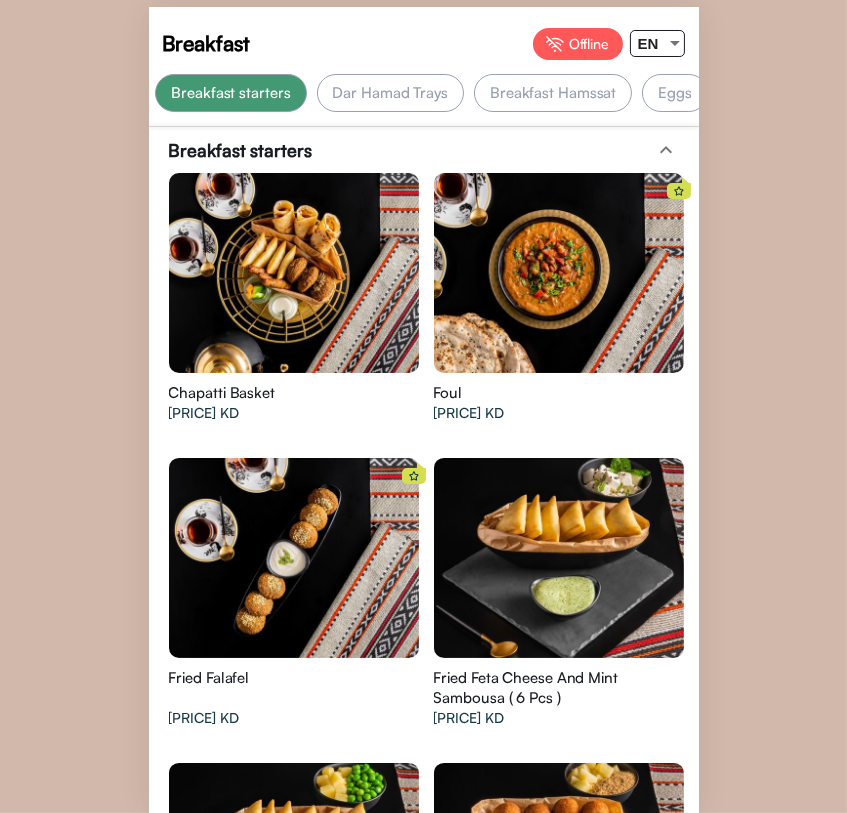 click at bounding box center [294, 273] 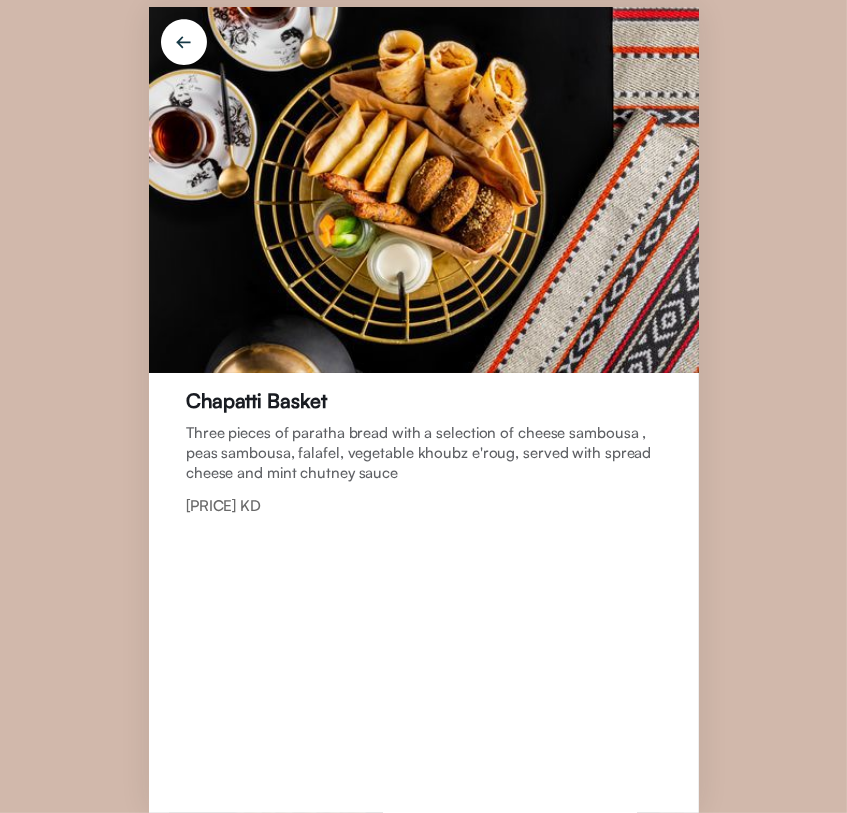 click at bounding box center (184, 46) 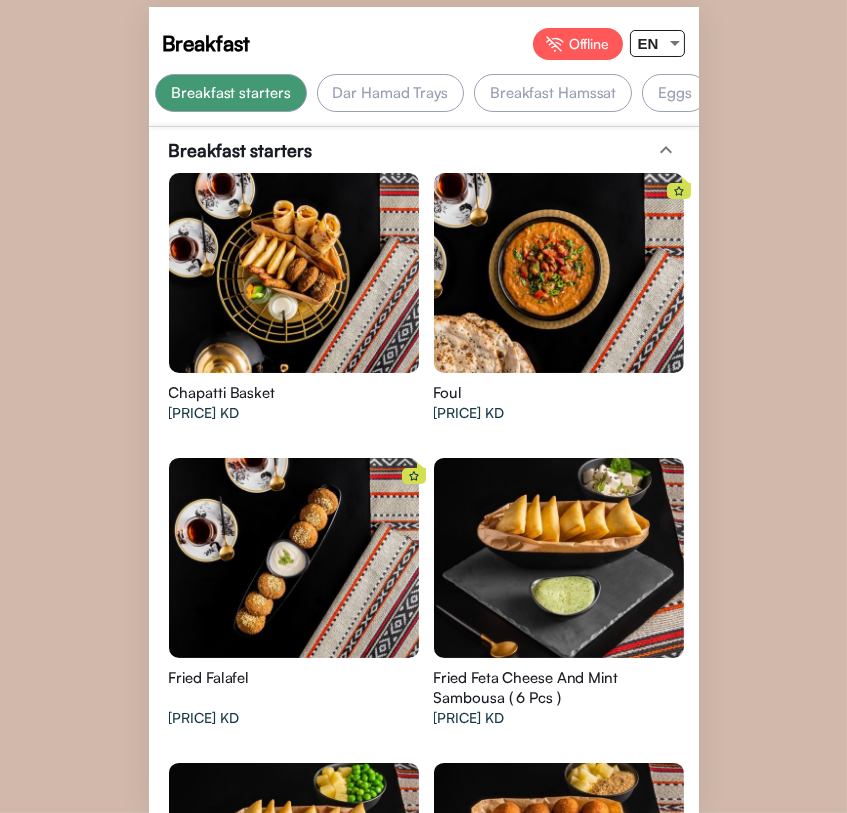 scroll, scrollTop: 0, scrollLeft: 0, axis: both 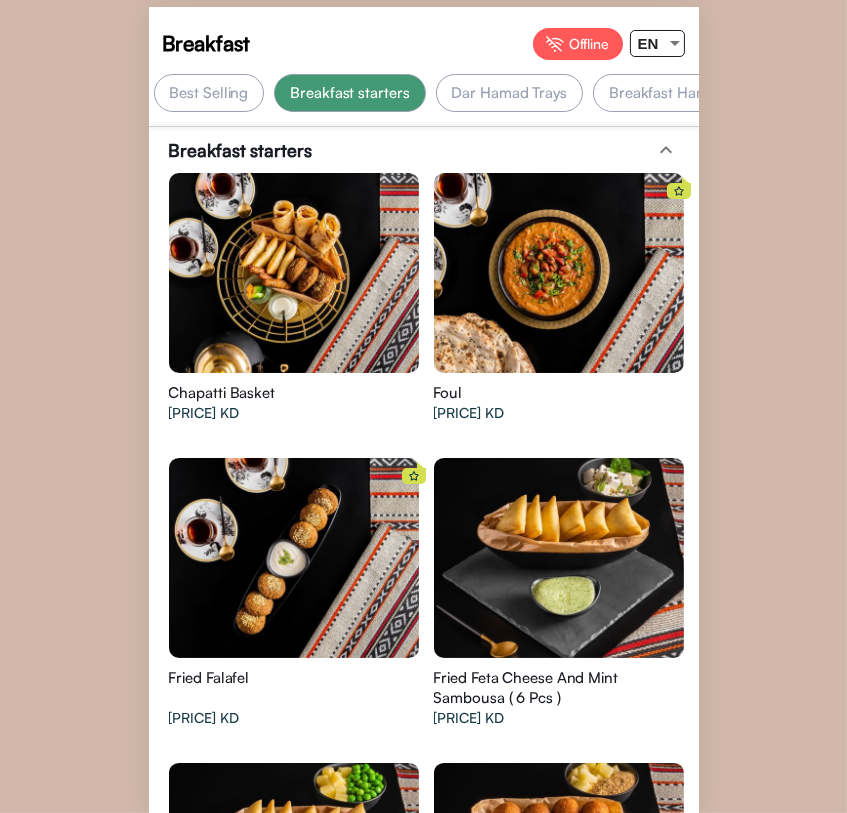 click on "Best Selling" at bounding box center (209, 93) 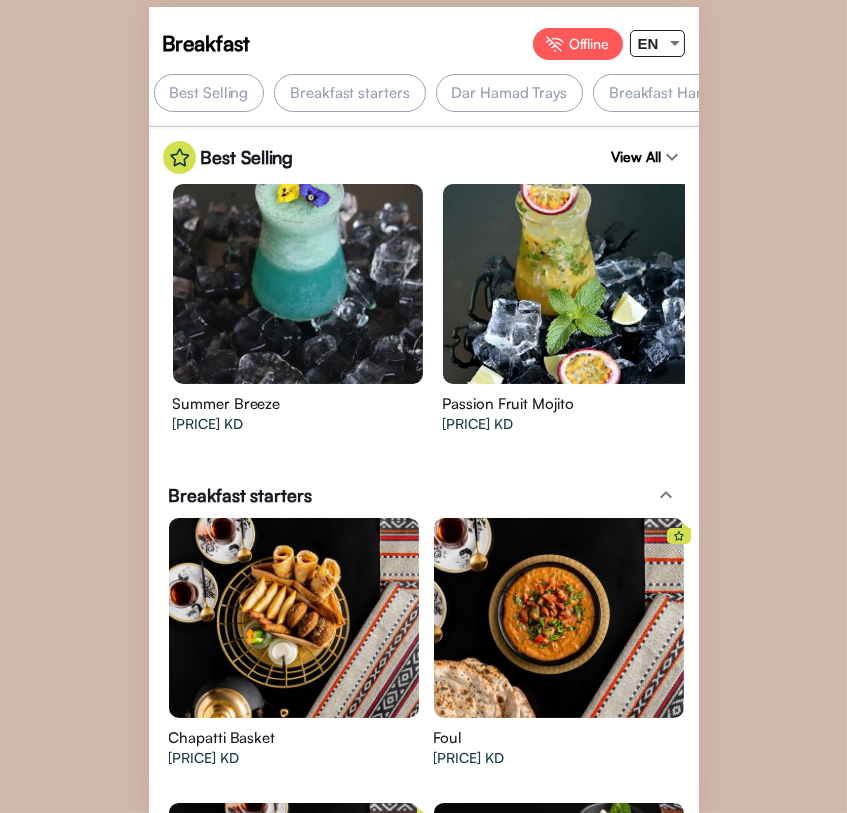 click on "Dar Hamad Trays" at bounding box center (510, 93) 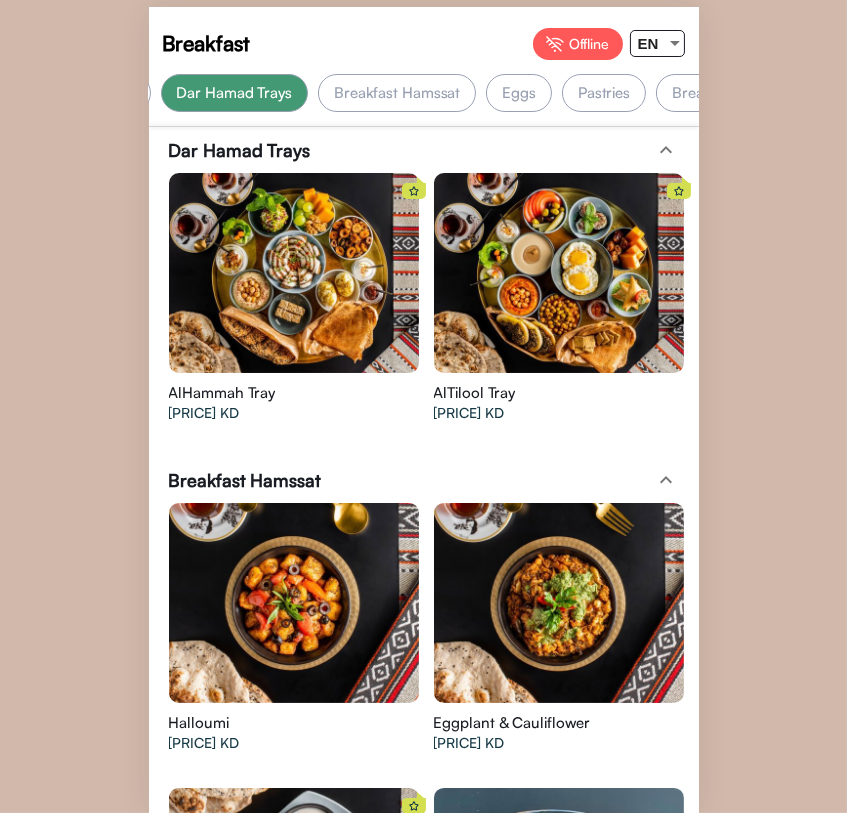 click on "Breakfast Hamssat" at bounding box center [397, 93] 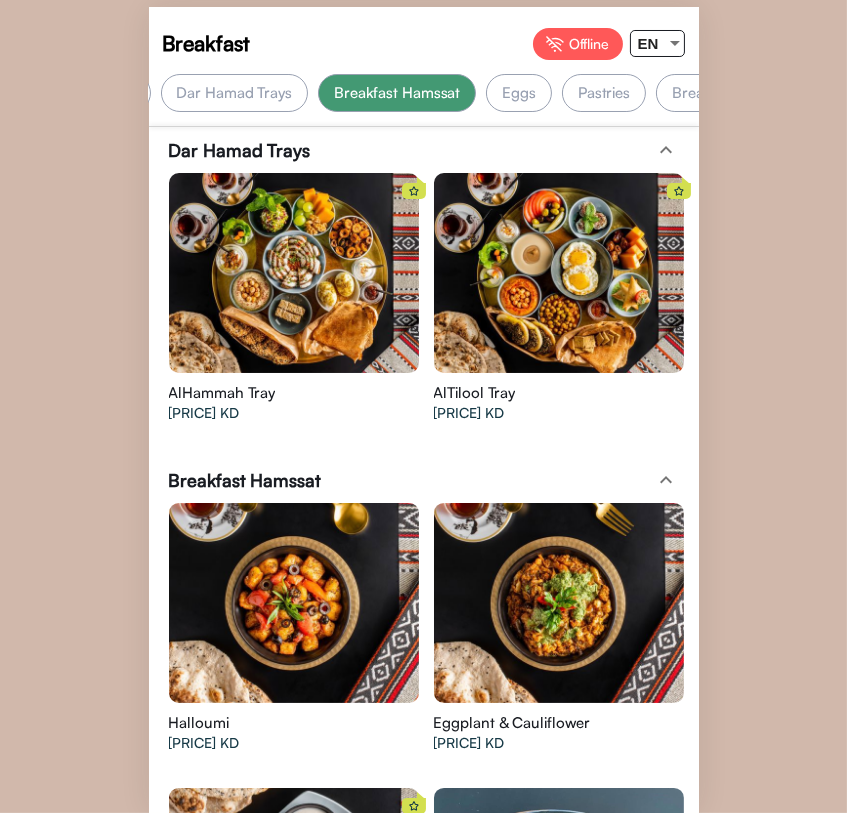 scroll, scrollTop: 1901, scrollLeft: 0, axis: vertical 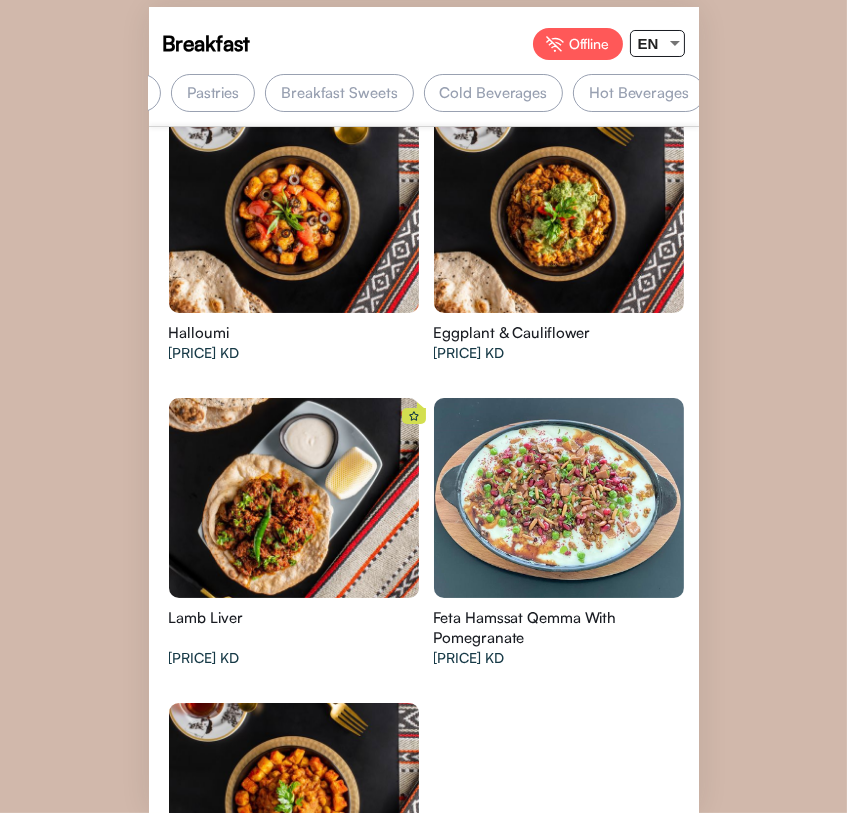 click on "Breakfast Sweets" at bounding box center (339, 93) 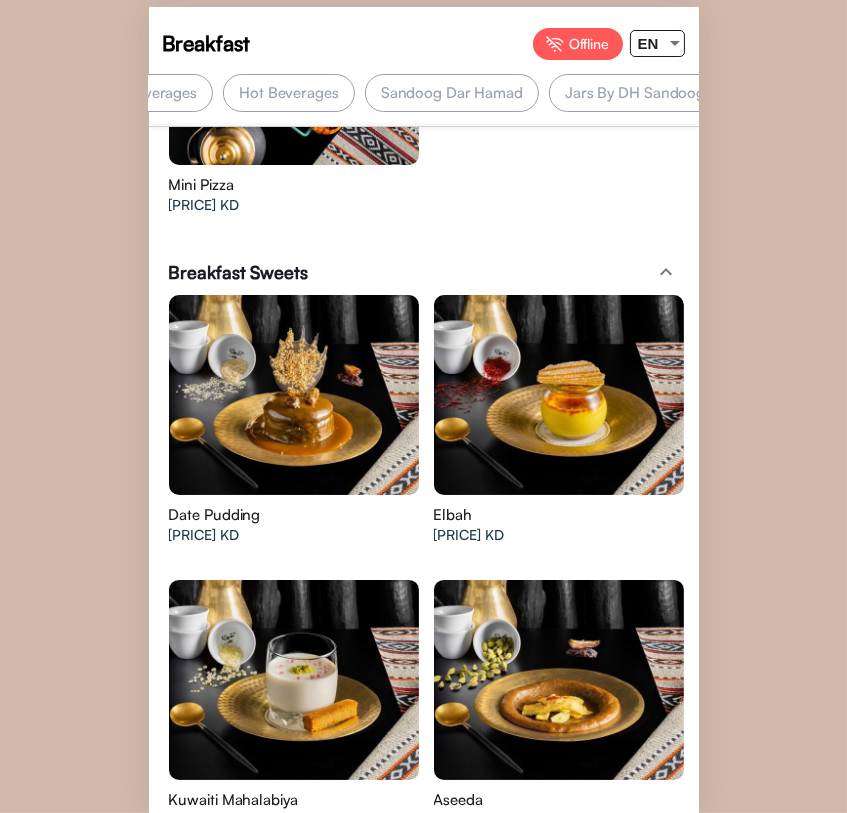 click on "Jars By DH Sandoog" at bounding box center [635, 93] 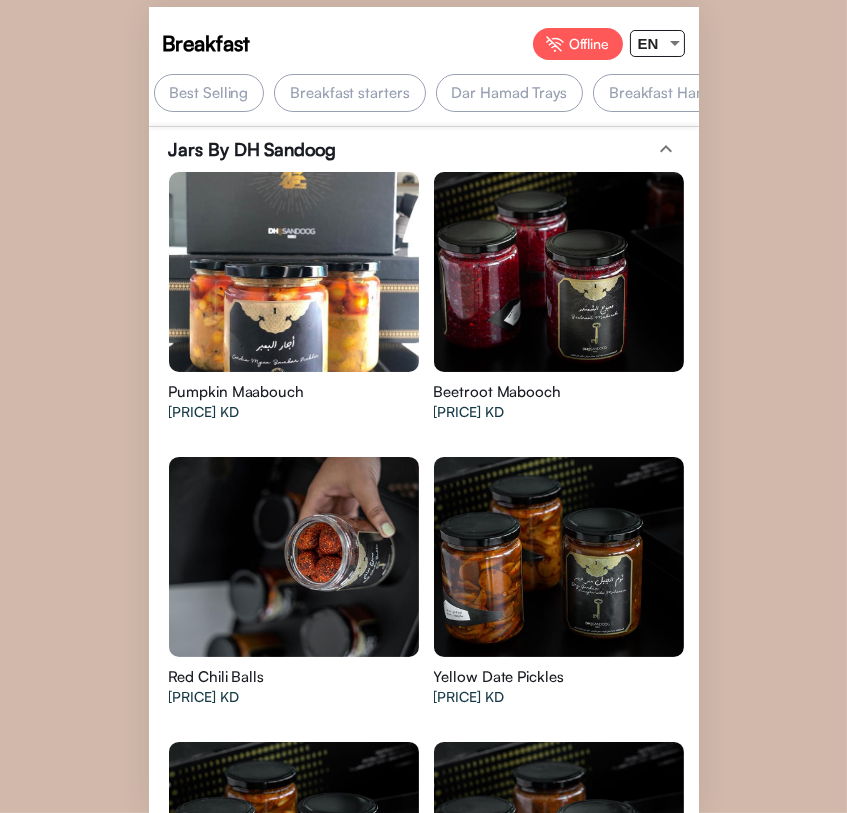 click on "Breakfast starters" at bounding box center (349, 93) 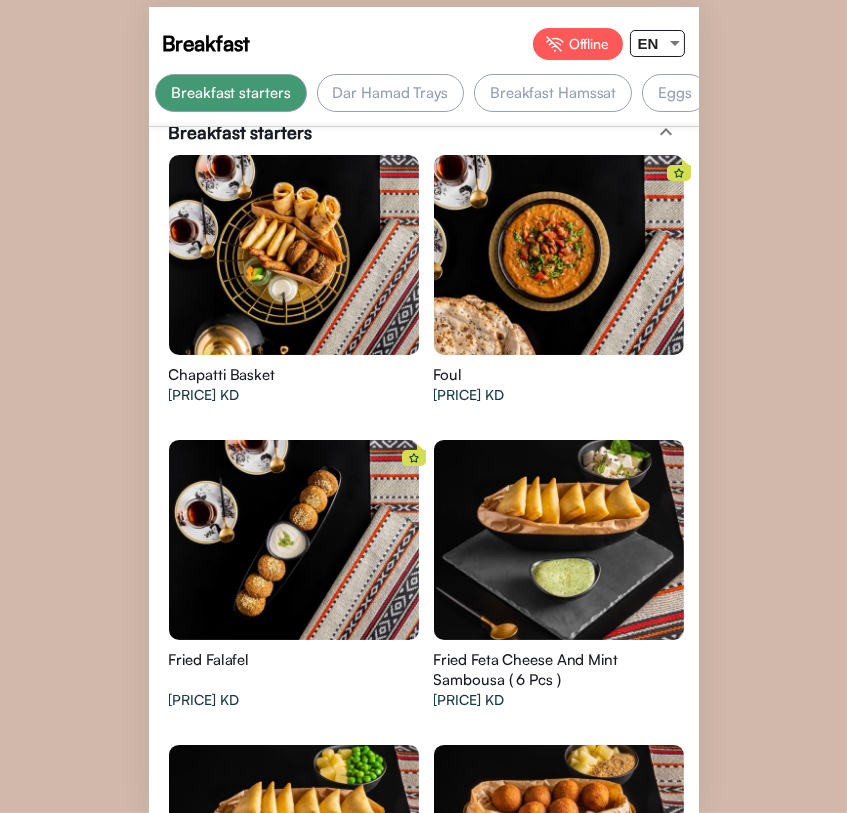 click at bounding box center (294, 255) 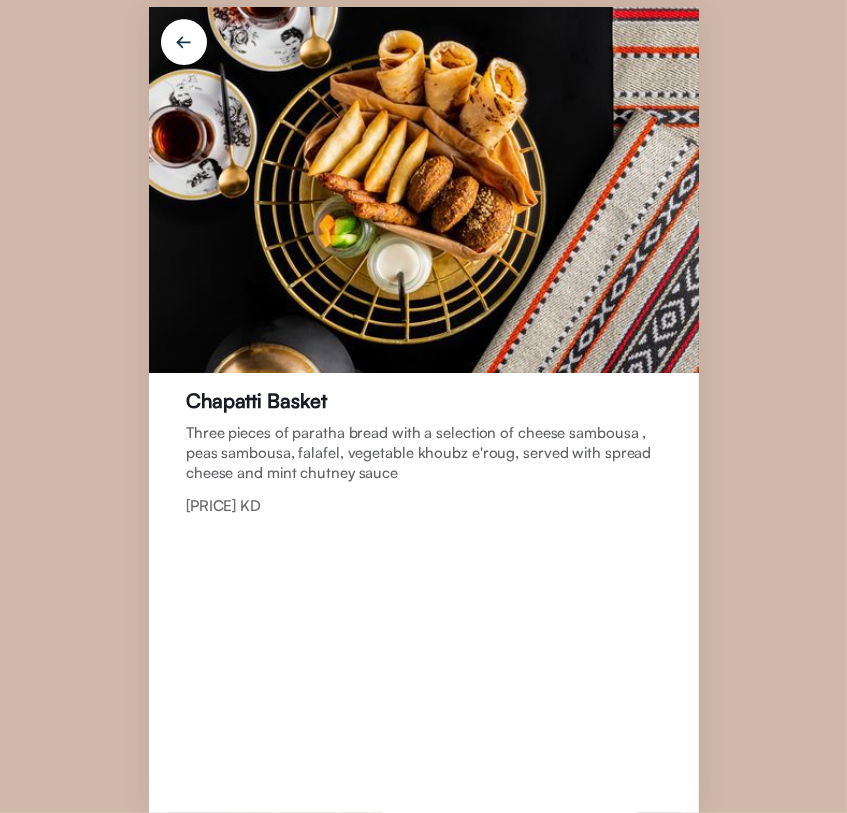 click at bounding box center (184, 46) 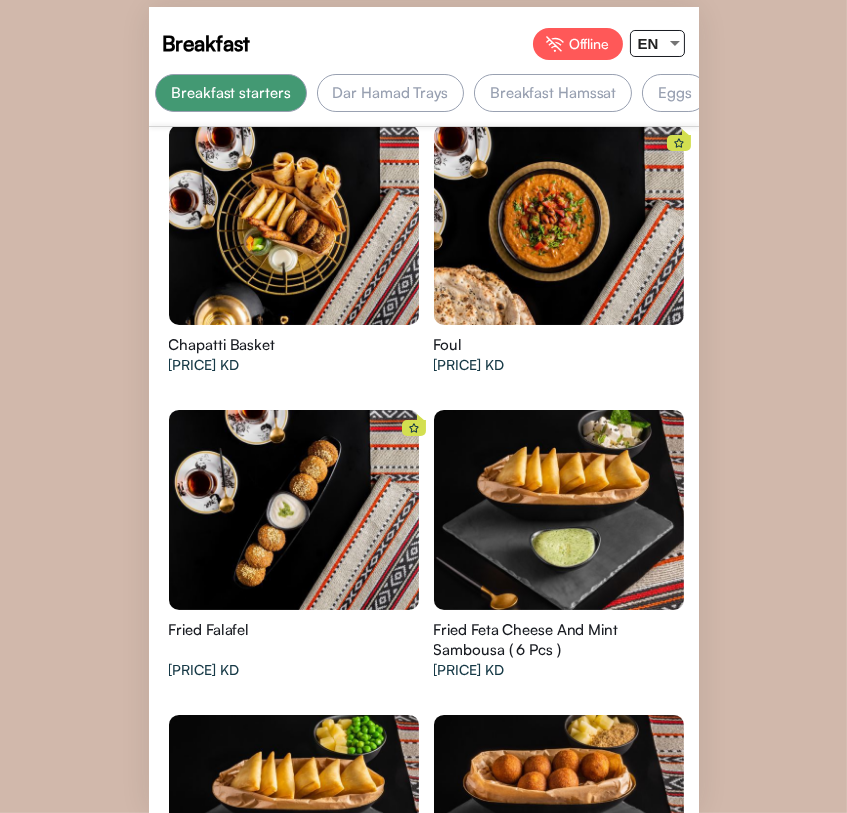 scroll, scrollTop: 252, scrollLeft: 0, axis: vertical 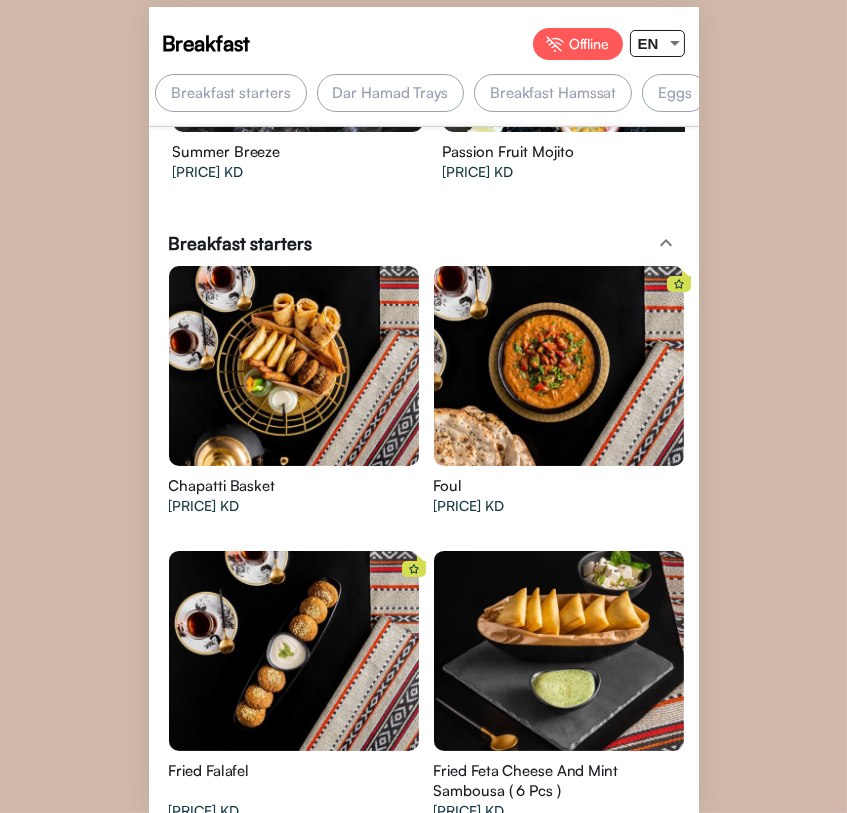 click at bounding box center [294, 366] 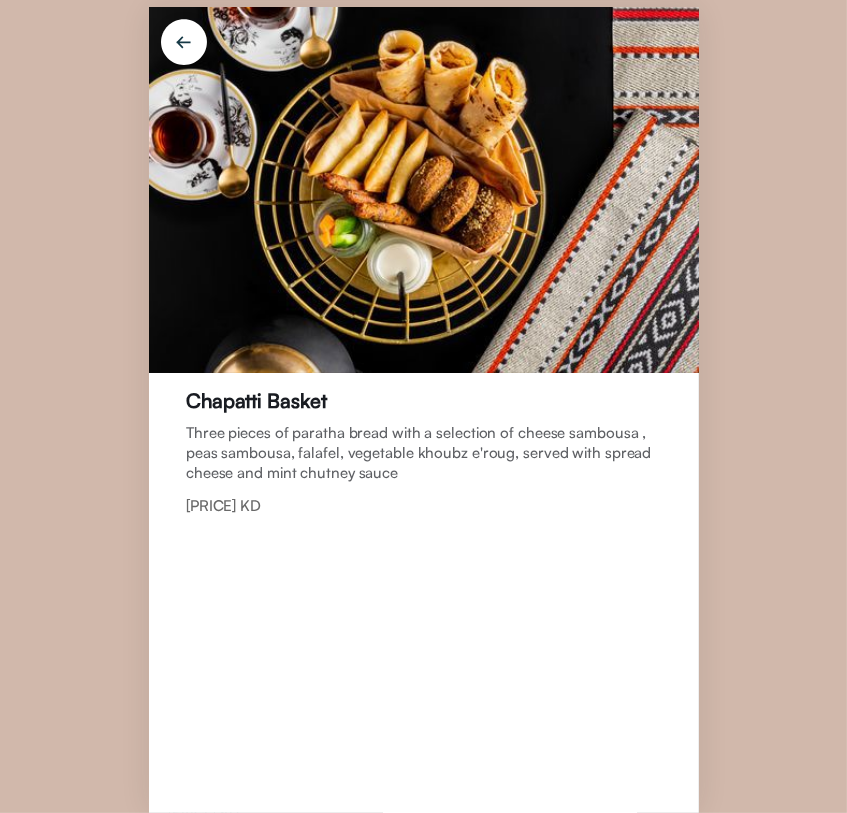drag, startPoint x: 376, startPoint y: 504, endPoint x: 240, endPoint y: 297, distance: 247.67923 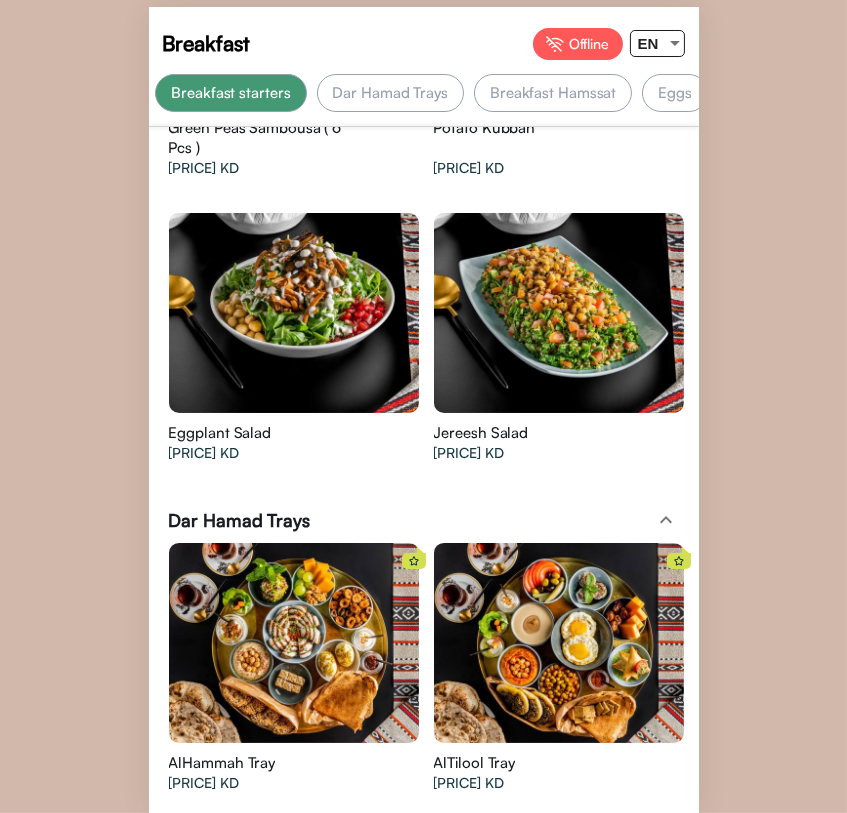 scroll, scrollTop: 1541, scrollLeft: 0, axis: vertical 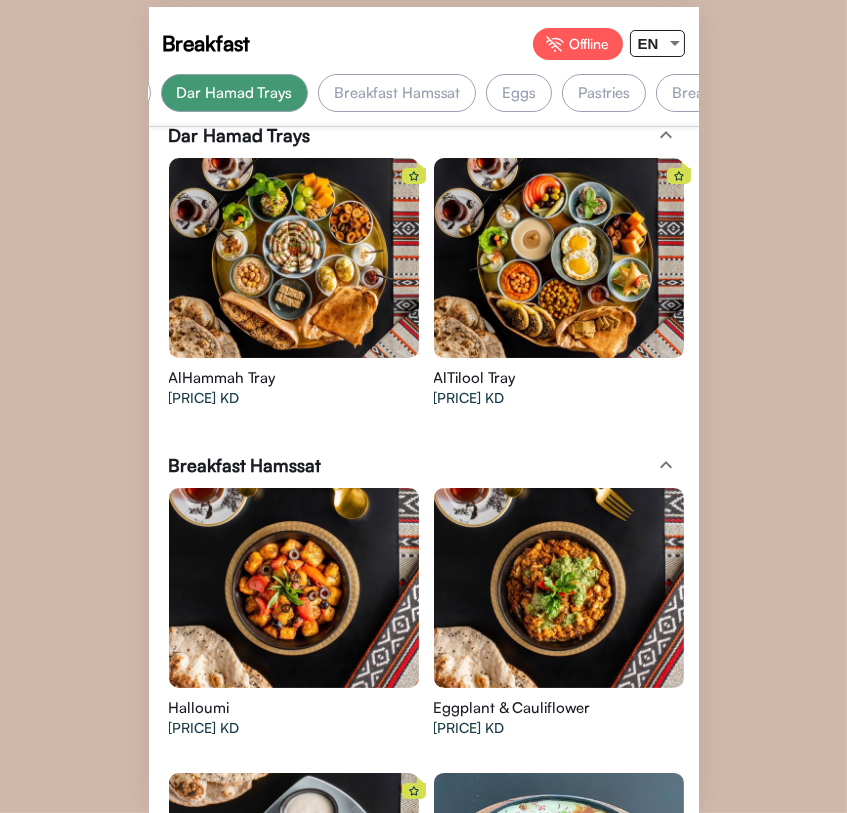click at bounding box center [294, 171] 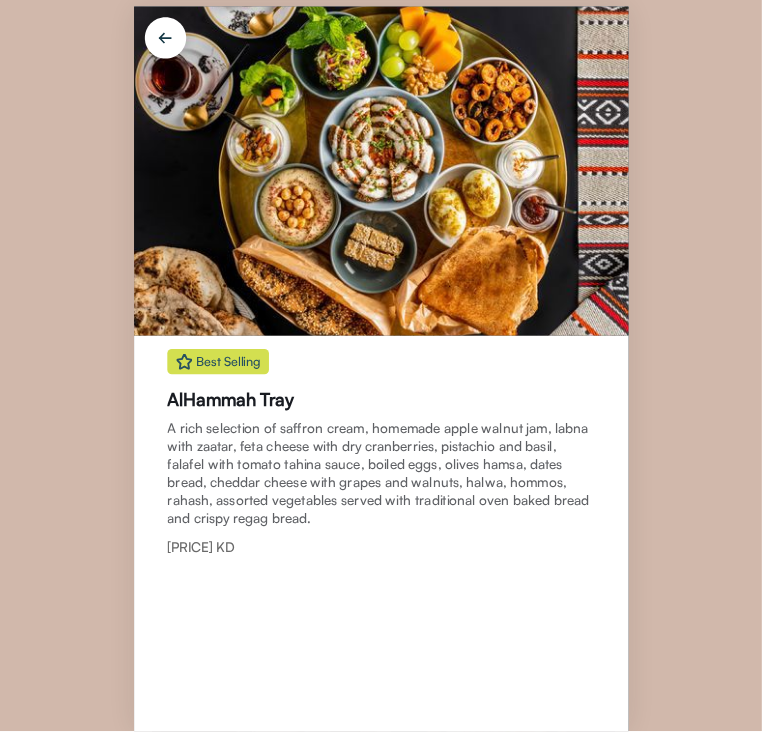 scroll, scrollTop: 0, scrollLeft: 275, axis: horizontal 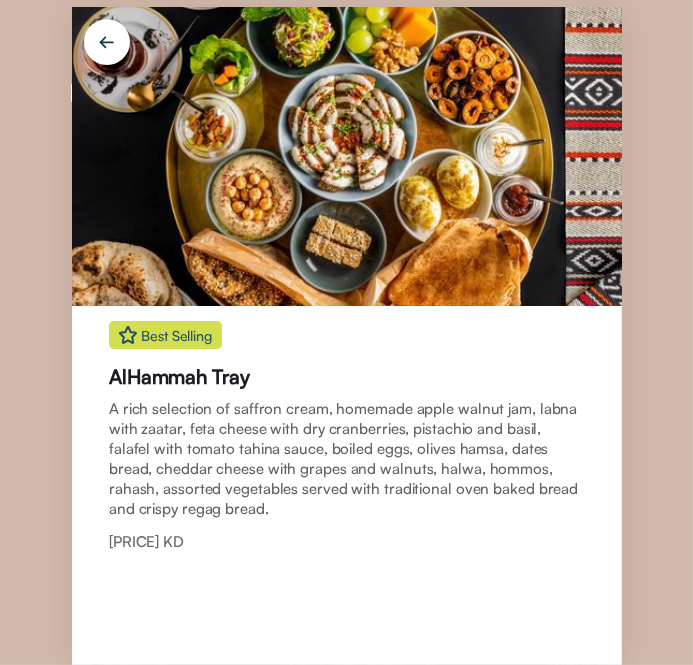 click at bounding box center (107, 46) 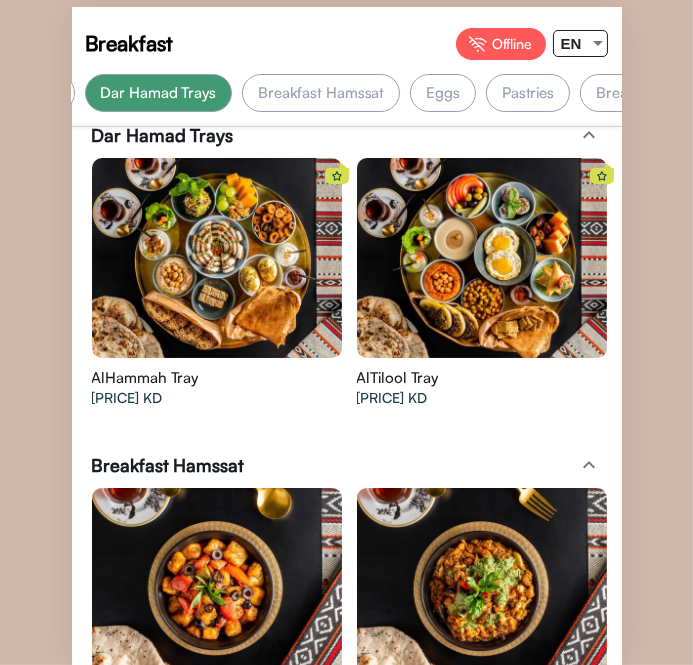 click at bounding box center (217, 258) 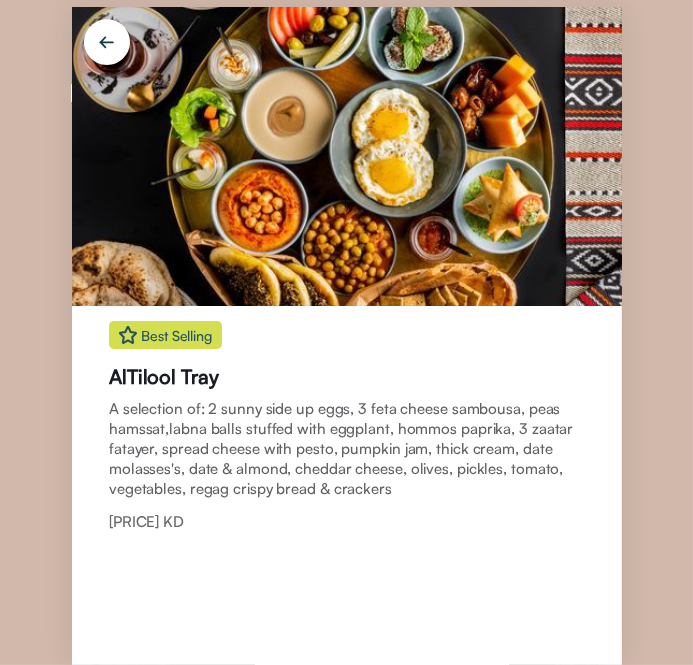 click on "AlTilool Tray" at bounding box center [164, 376] 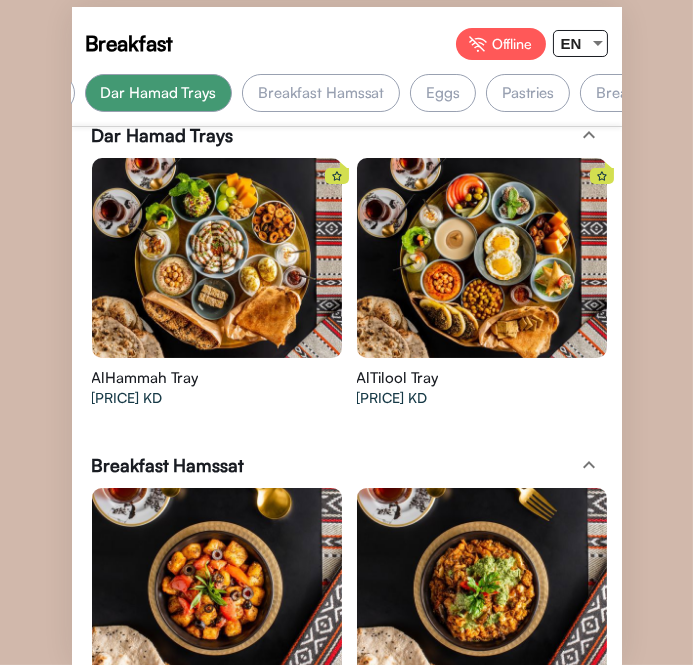 click at bounding box center [217, 258] 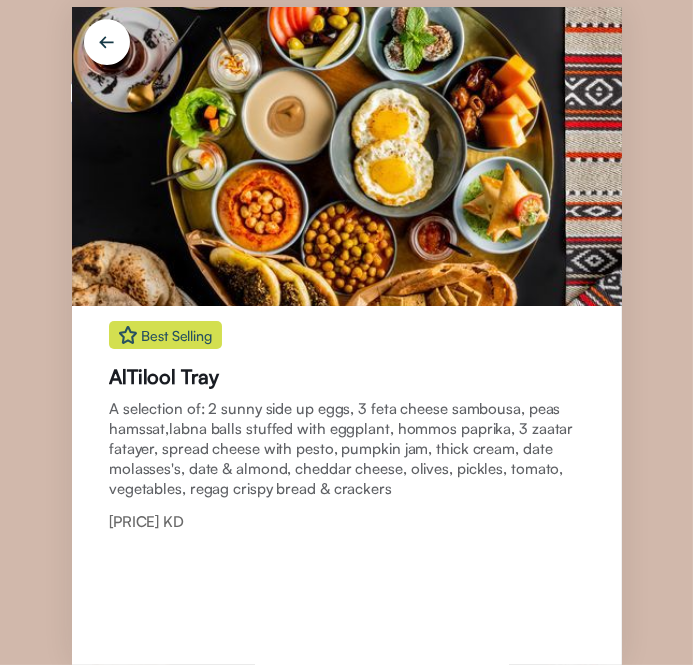 click at bounding box center (107, 46) 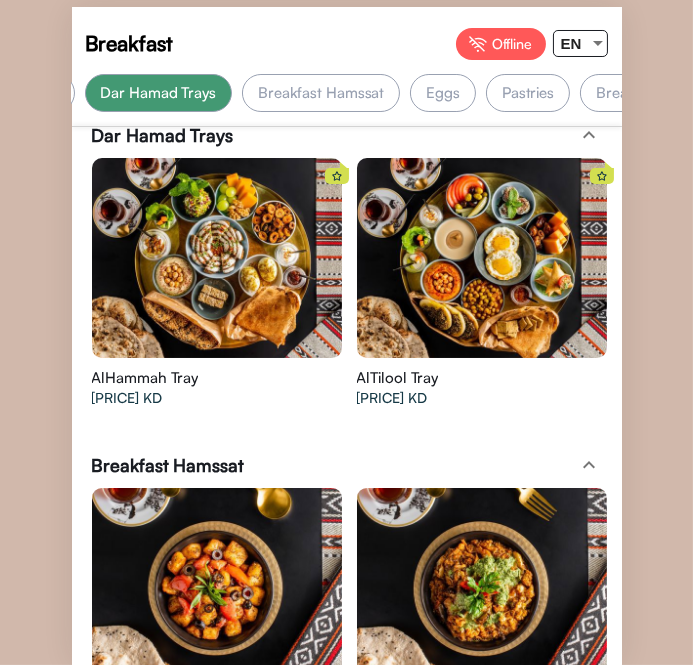 scroll, scrollTop: 1645, scrollLeft: 0, axis: vertical 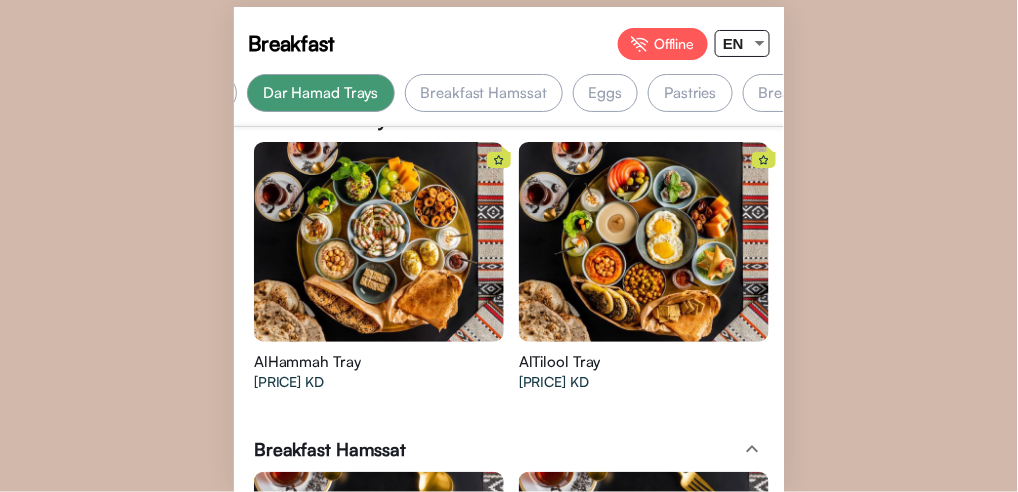 click on "Breakfast
Offline
EN
Best Selling
Breakfast starters
Dar Hamad Trays
Breakfast Hamssat
Eggs
Pastries
Breakfast Sweets
Cold Beverages
Hot Beverages
Sandoog Dar Hamad
Jars By DH Sandoog" at bounding box center (509, 246) 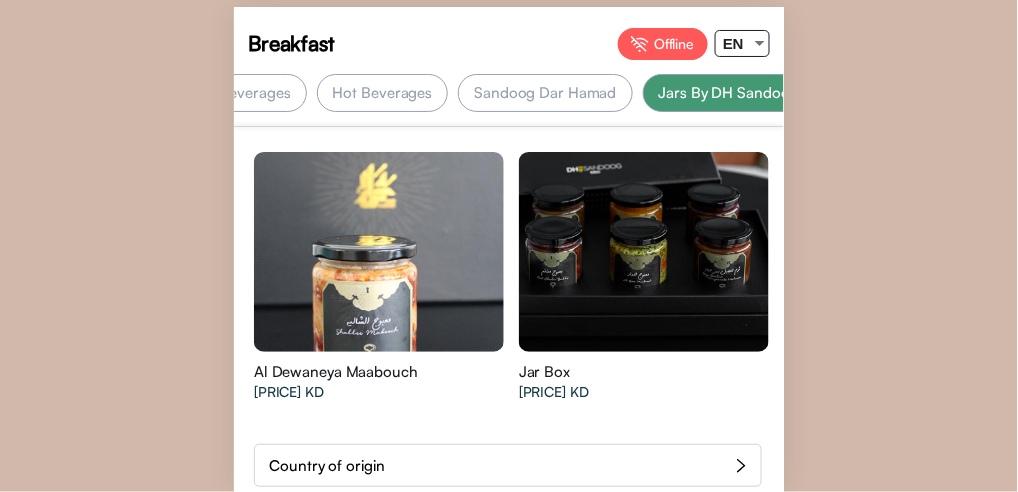 click on "Breakfast
Offline
EN
Best Selling
Breakfast starters
Dar Hamad Trays
Breakfast Hamssat
Eggs
Pastries
Breakfast Sweets
Cold Beverages
Hot Beverages
Sandoog Dar Hamad
Jars By DH Sandoog" at bounding box center [509, 246] 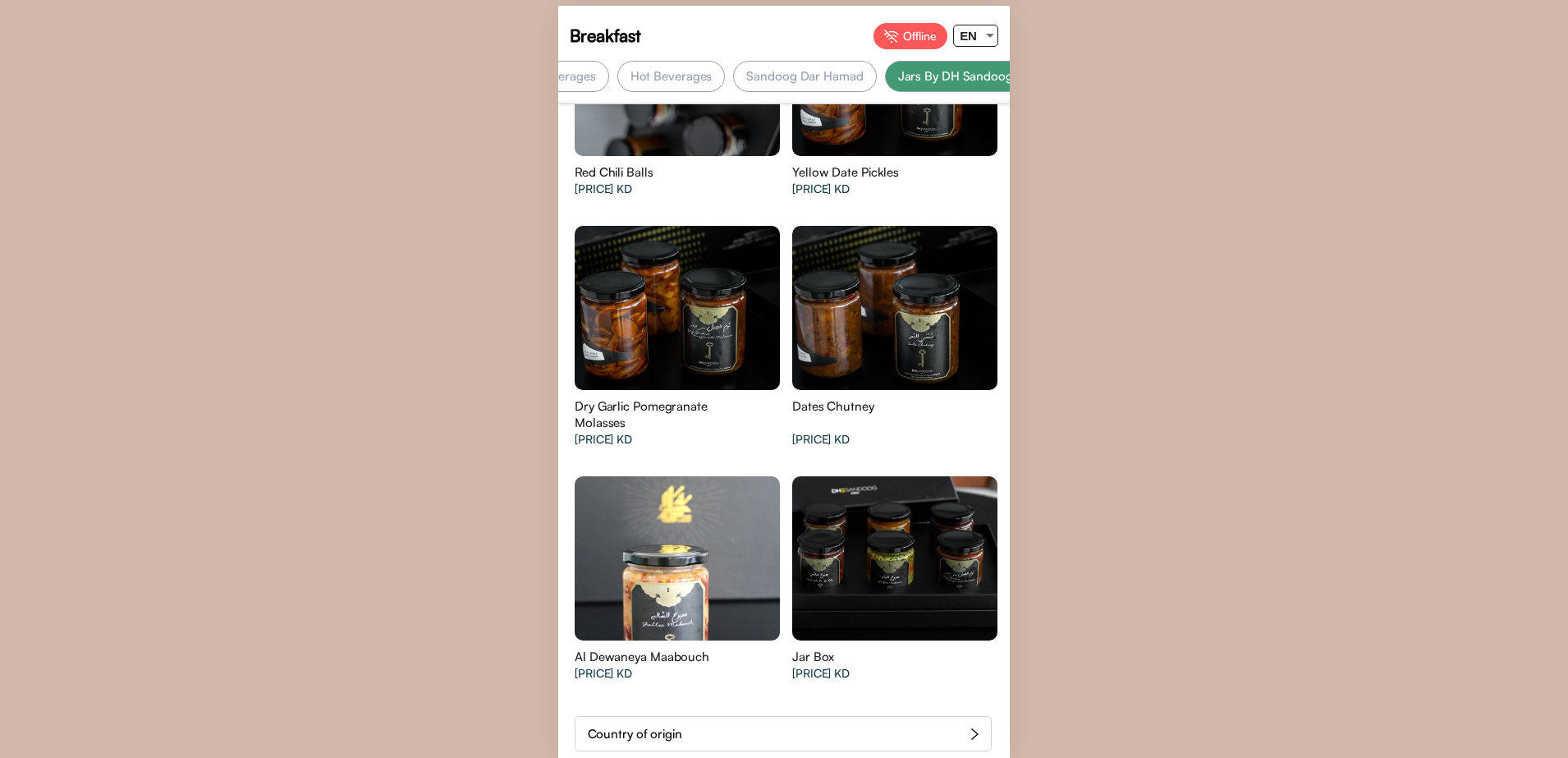 click on "Breakfast
Offline
EN
Best Selling
Breakfast starters
Dar Hamad Trays
Breakfast Hamssat
Eggs
Pastries
Breakfast Sweets
Cold Beverages
Hot Beverages
Sandoog Dar Hamad
Jars By DH Sandoog" at bounding box center [784, 379] 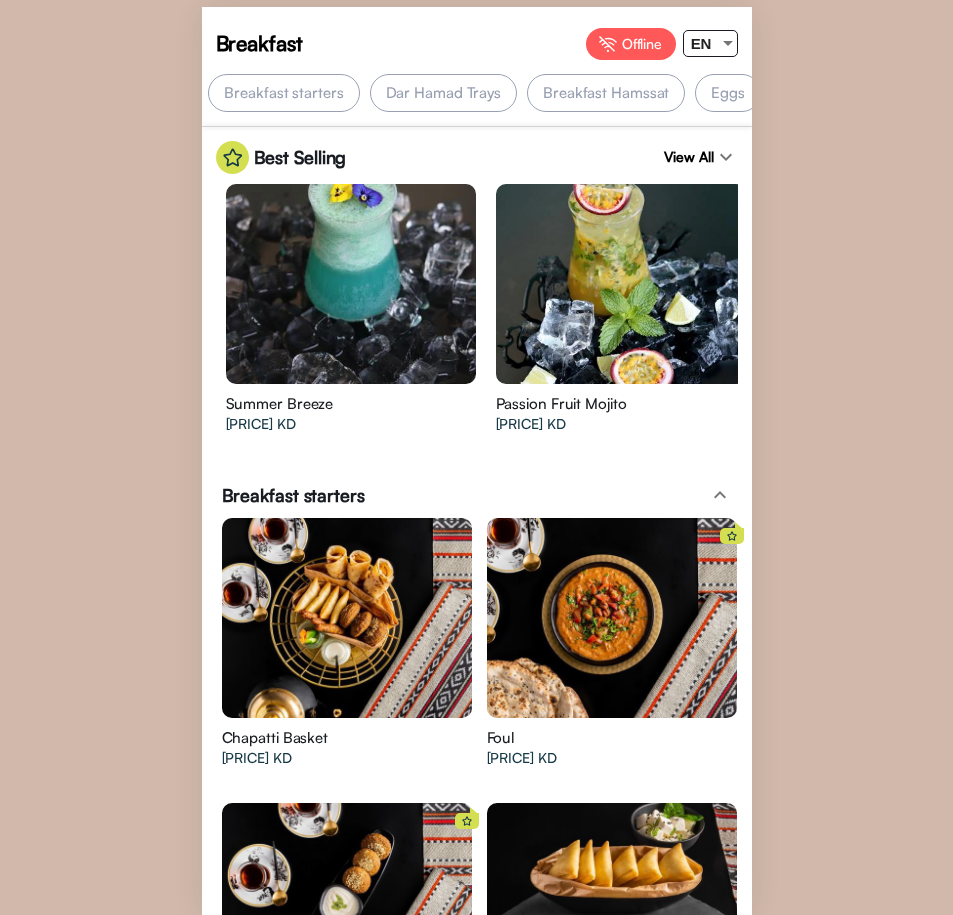 click on "View All
expand_more" at bounding box center (700, 157) 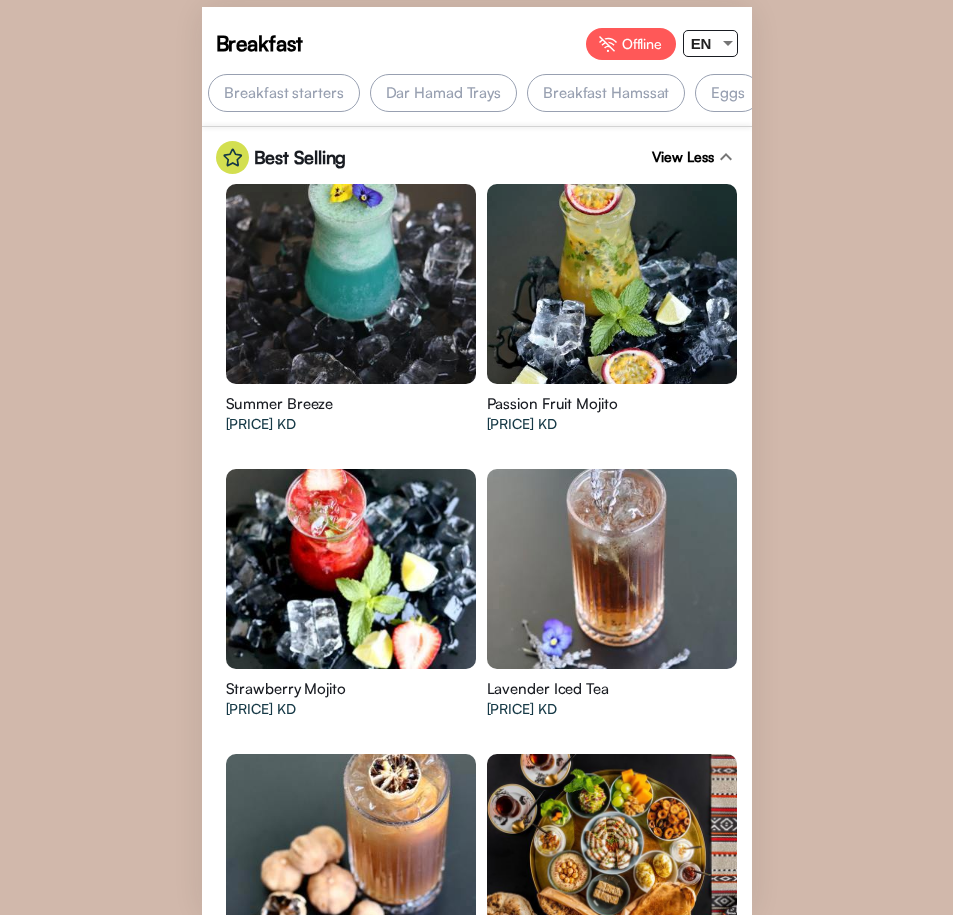 click on "Dar Hamad Trays" at bounding box center [444, 93] 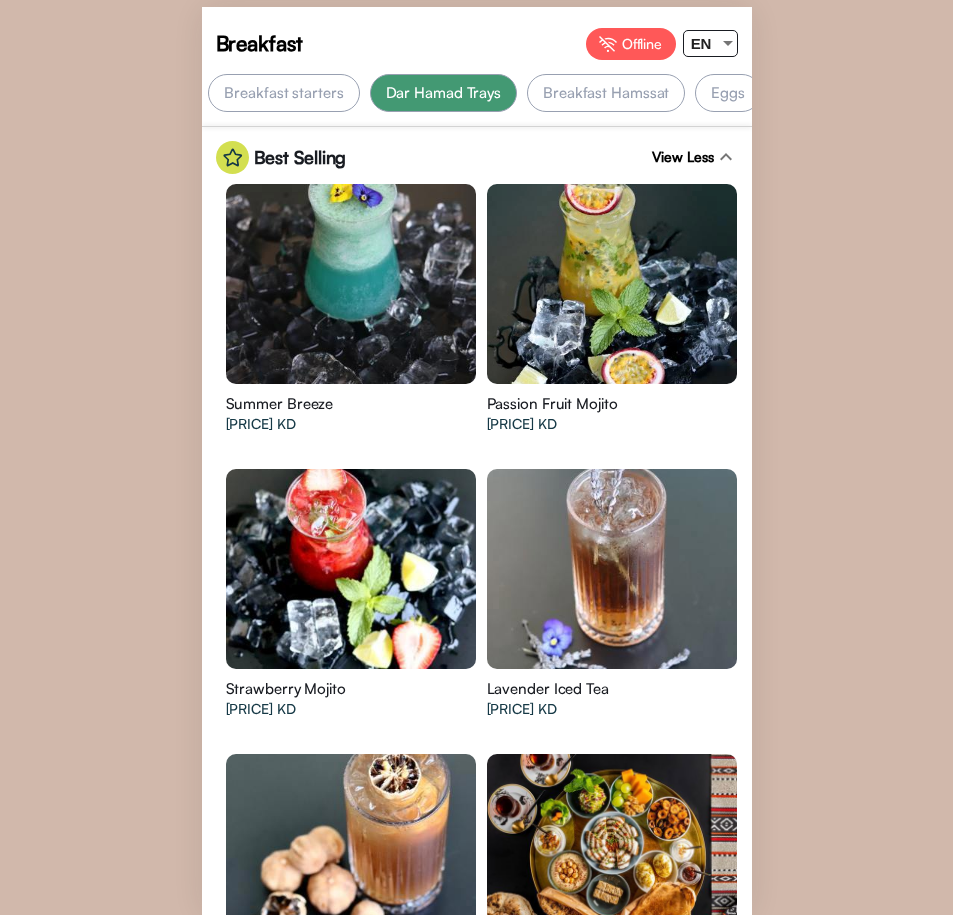 scroll, scrollTop: 2996, scrollLeft: 0, axis: vertical 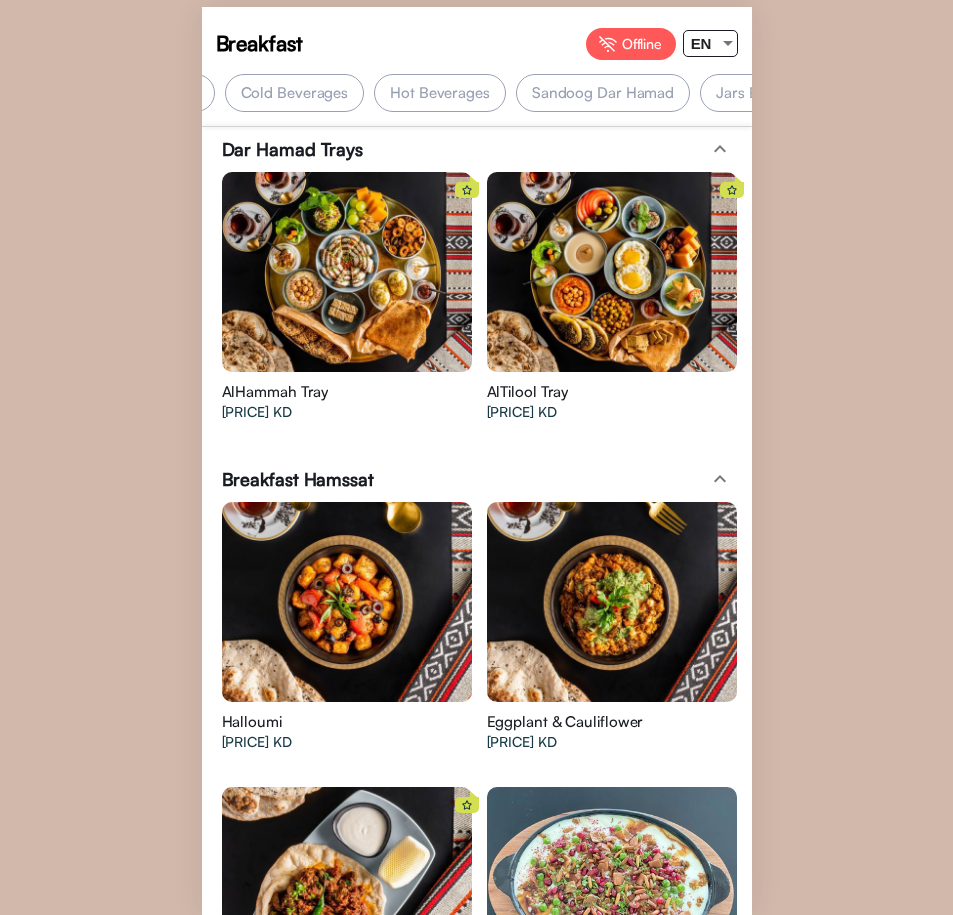 click on "Cold Beverages" at bounding box center [295, 93] 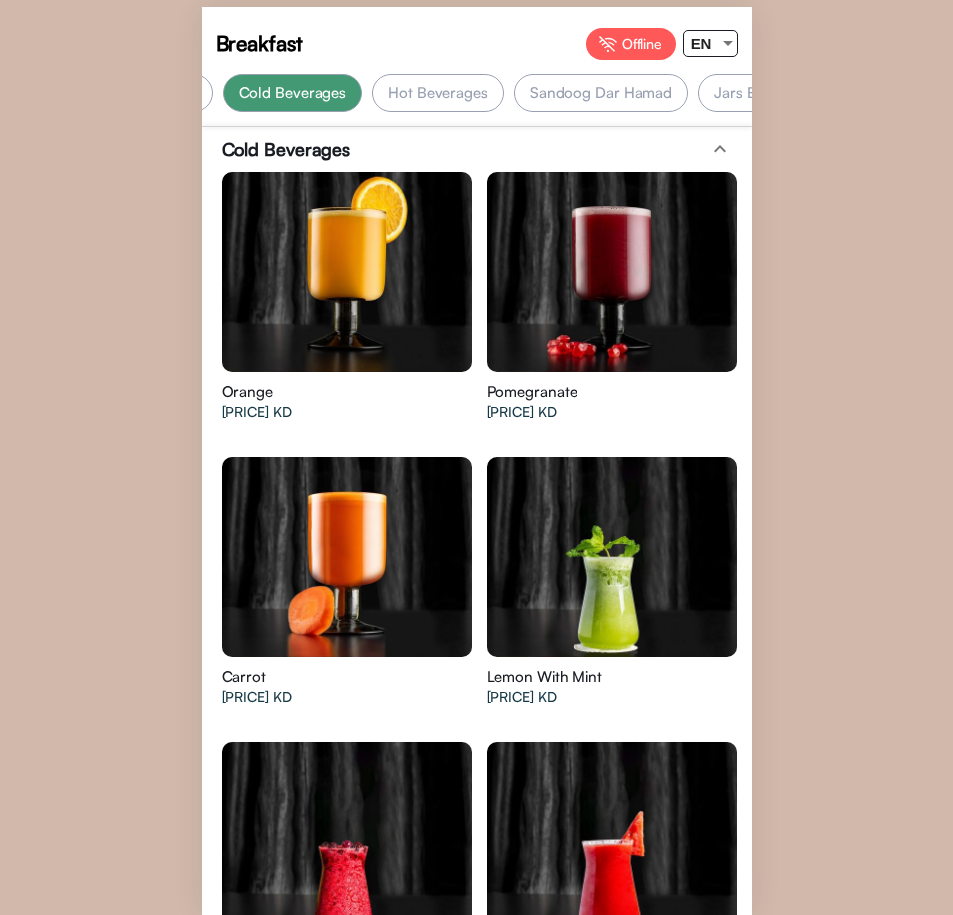 scroll, scrollTop: 7056, scrollLeft: 0, axis: vertical 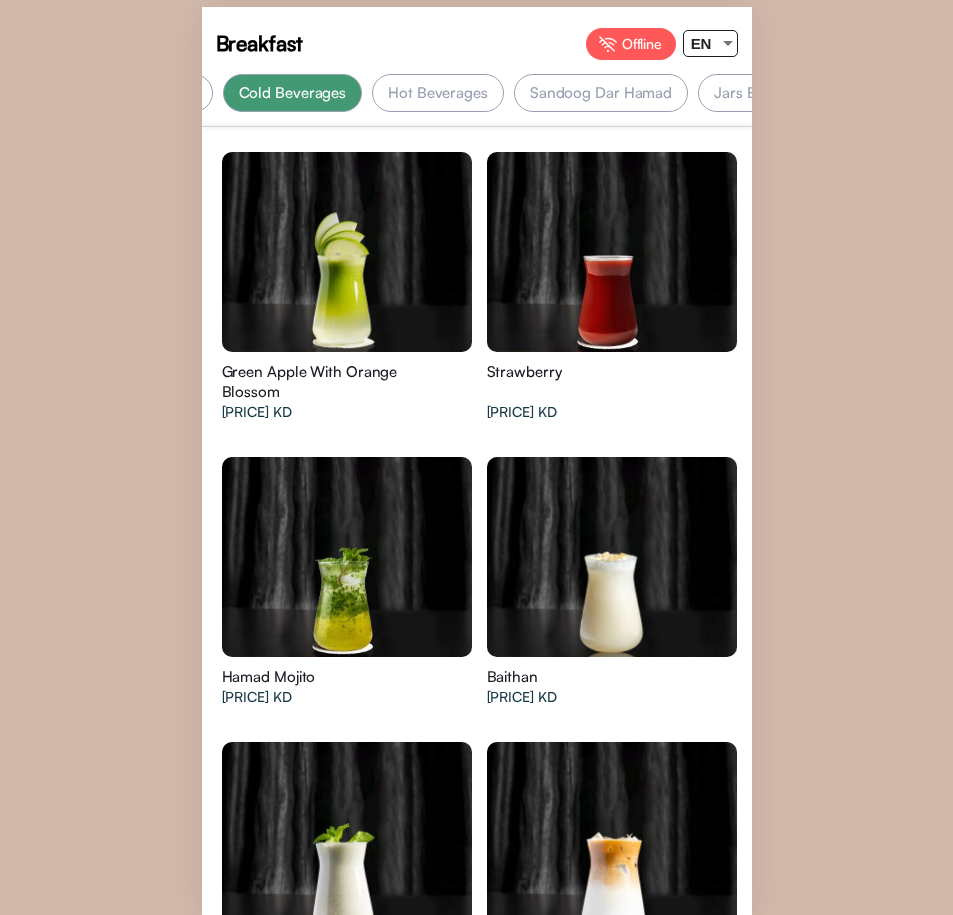click at bounding box center (347, -603) 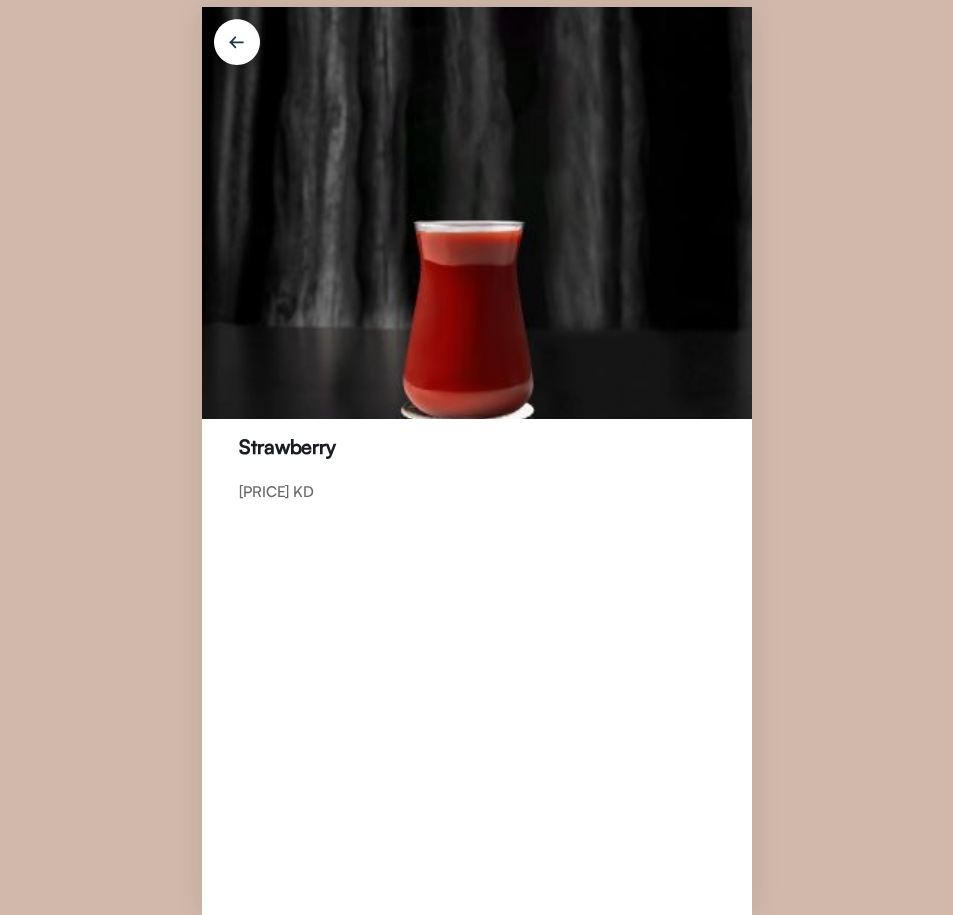 click at bounding box center (237, 46) 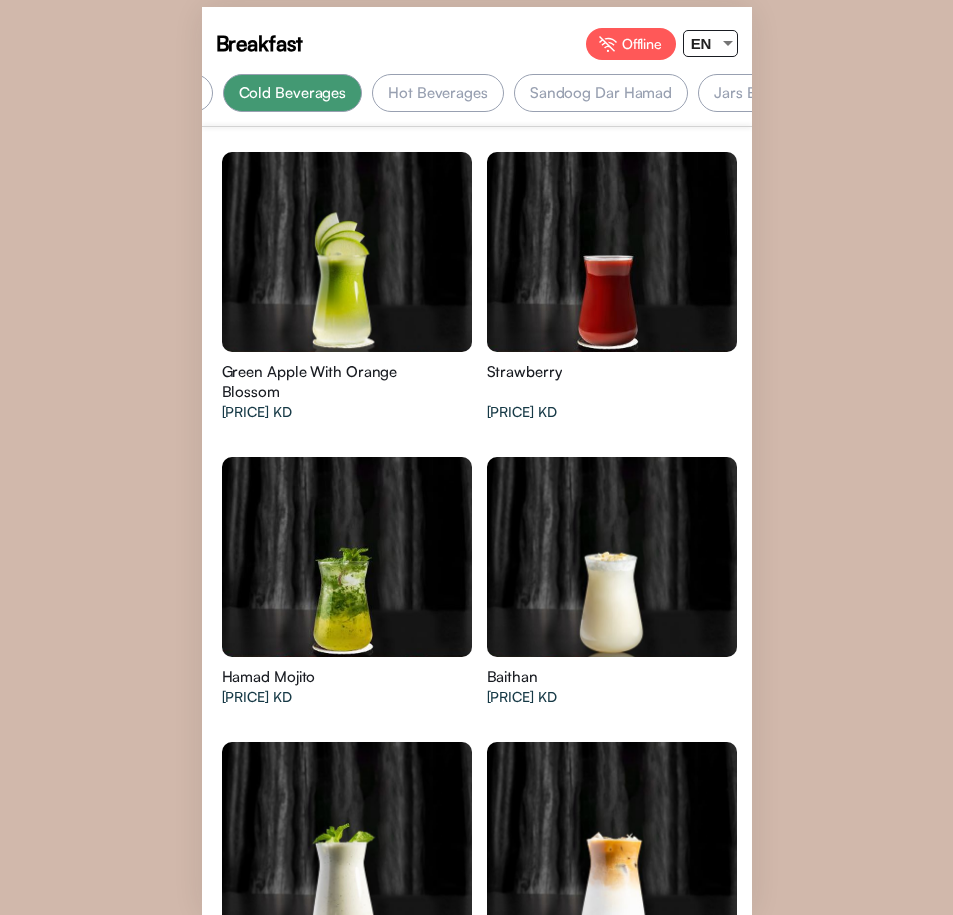 scroll, scrollTop: 7917, scrollLeft: 0, axis: vertical 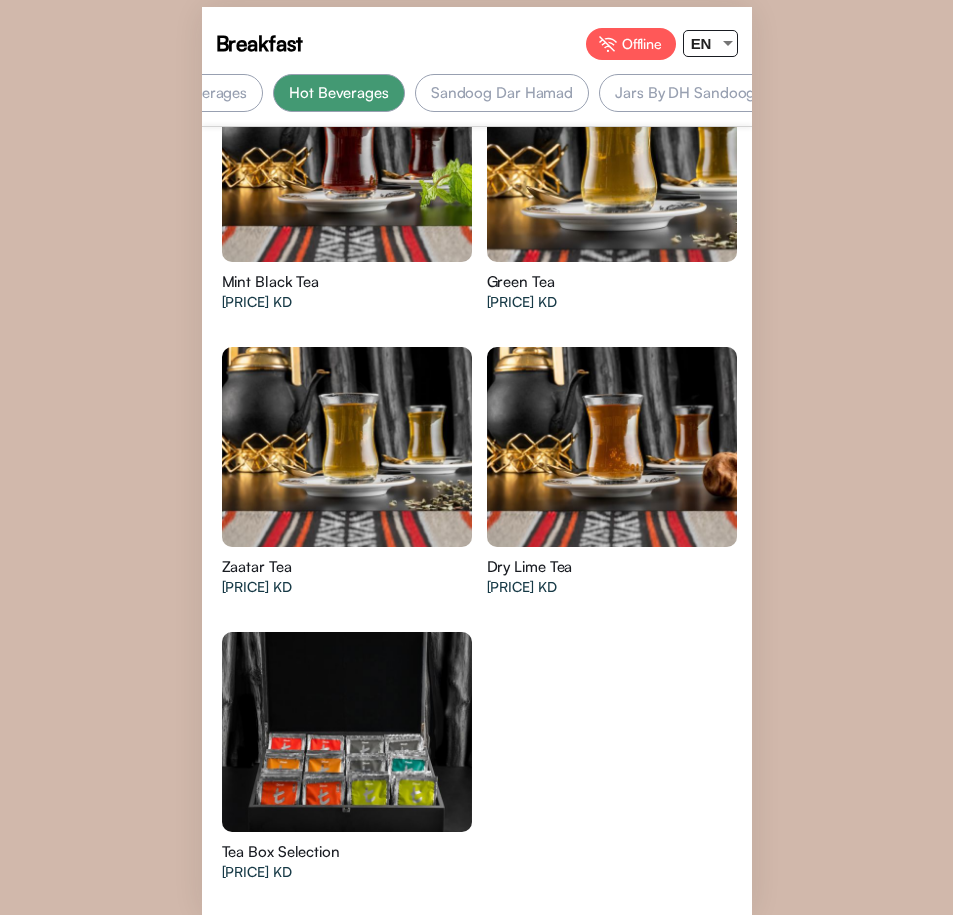 click at bounding box center [347, -1833] 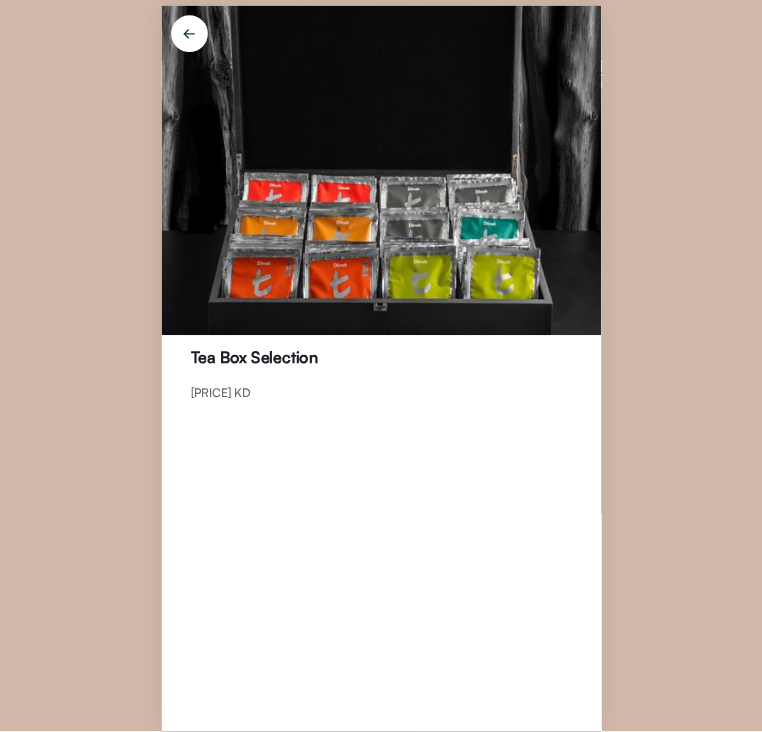 scroll, scrollTop: 0, scrollLeft: 1013, axis: horizontal 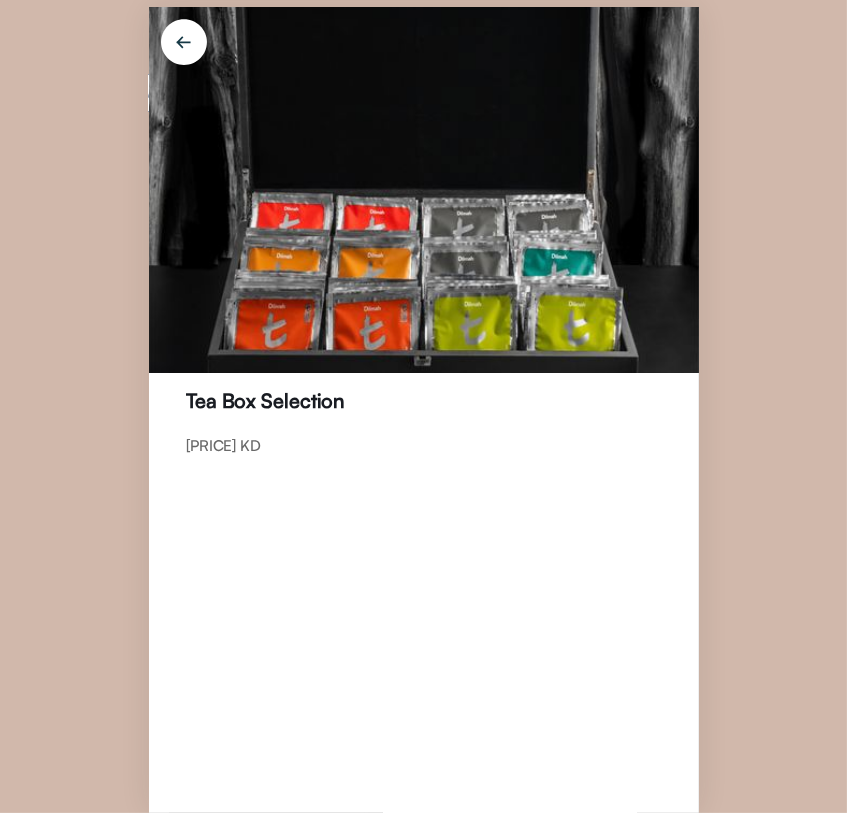 click at bounding box center [184, 46] 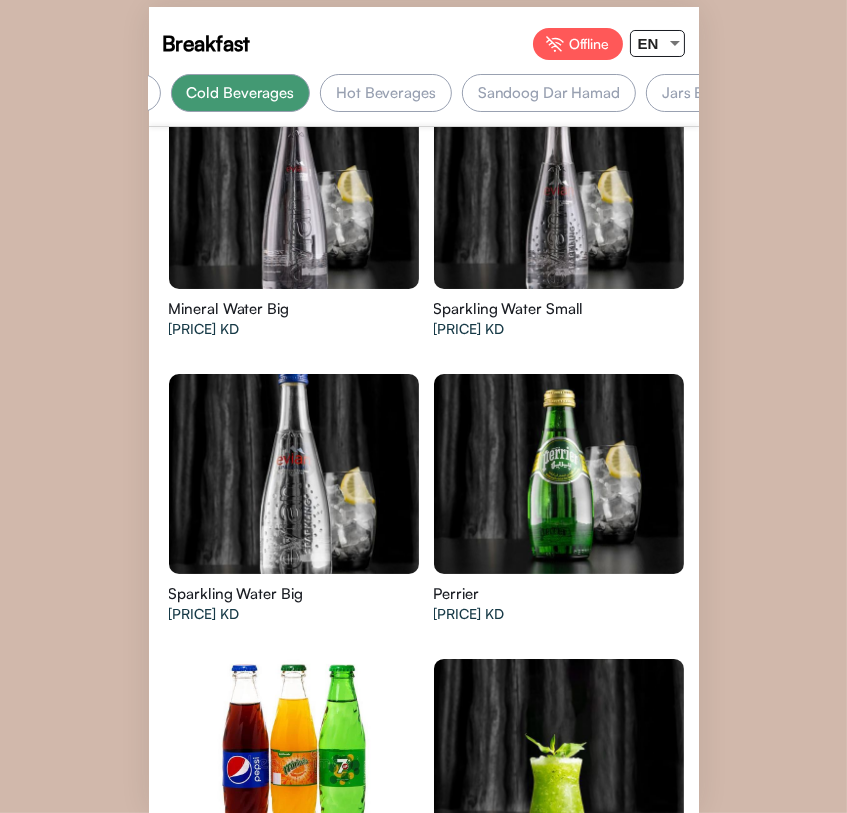 drag, startPoint x: 169, startPoint y: 395, endPoint x: 2, endPoint y: 408, distance: 167.50522 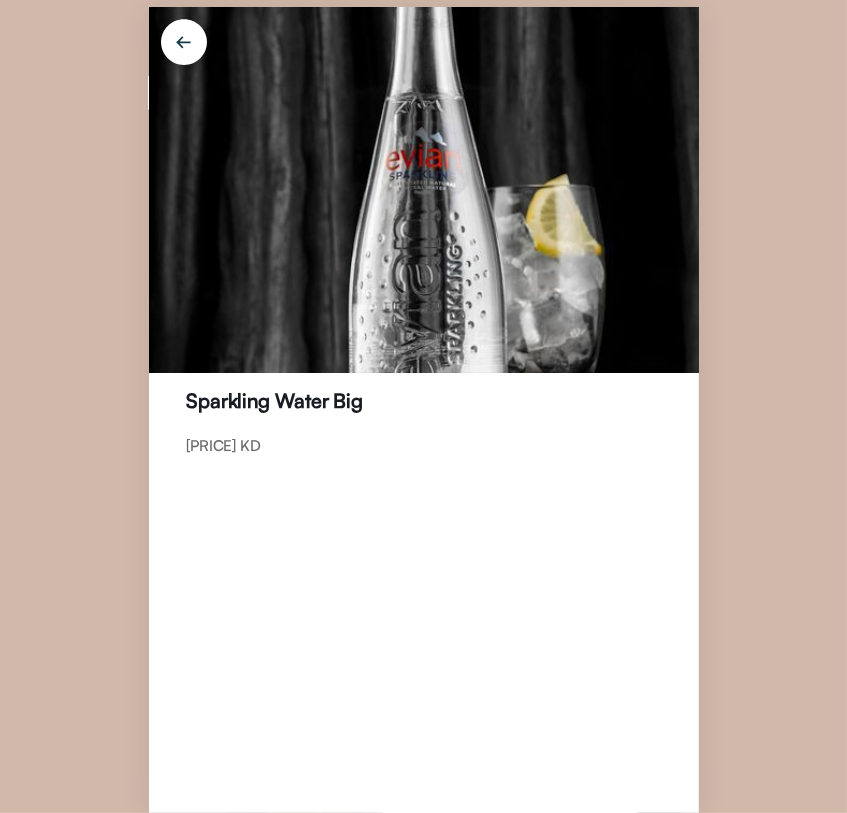 click at bounding box center [184, 46] 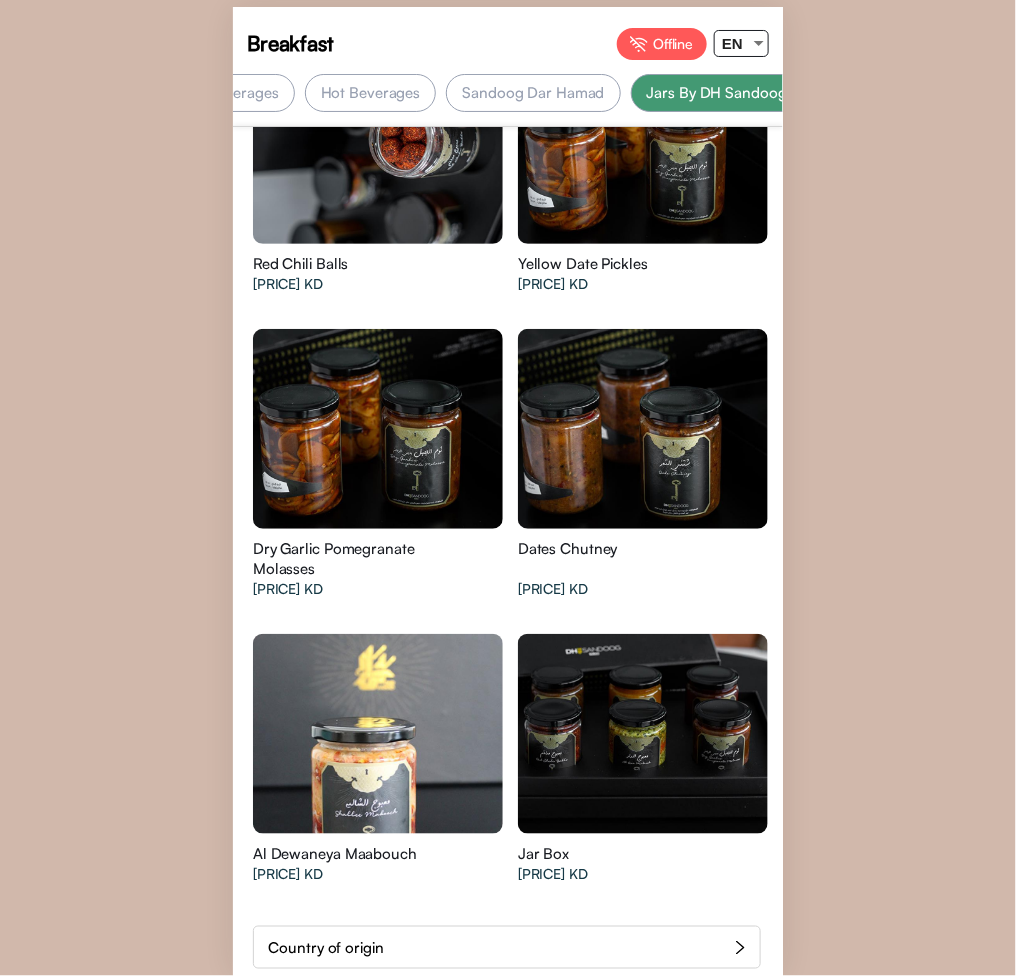 click at bounding box center [378, -141] 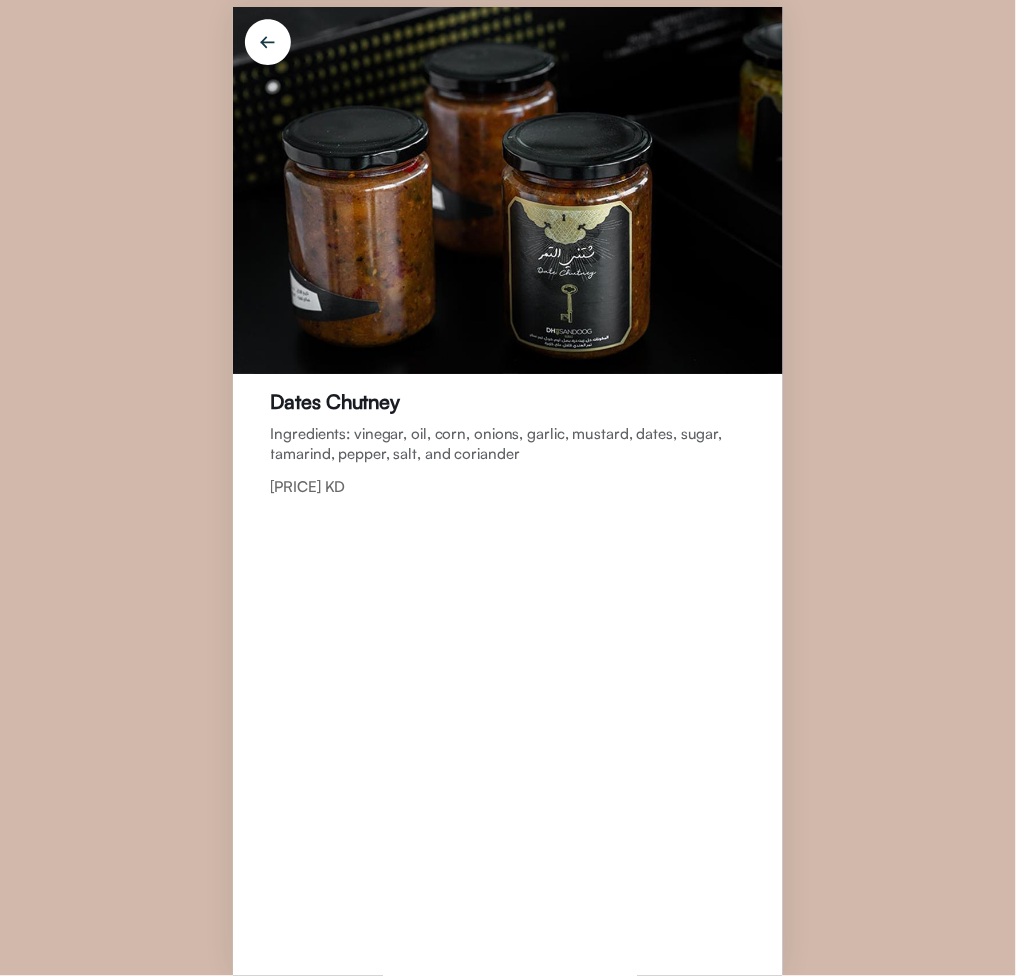 click at bounding box center (268, 46) 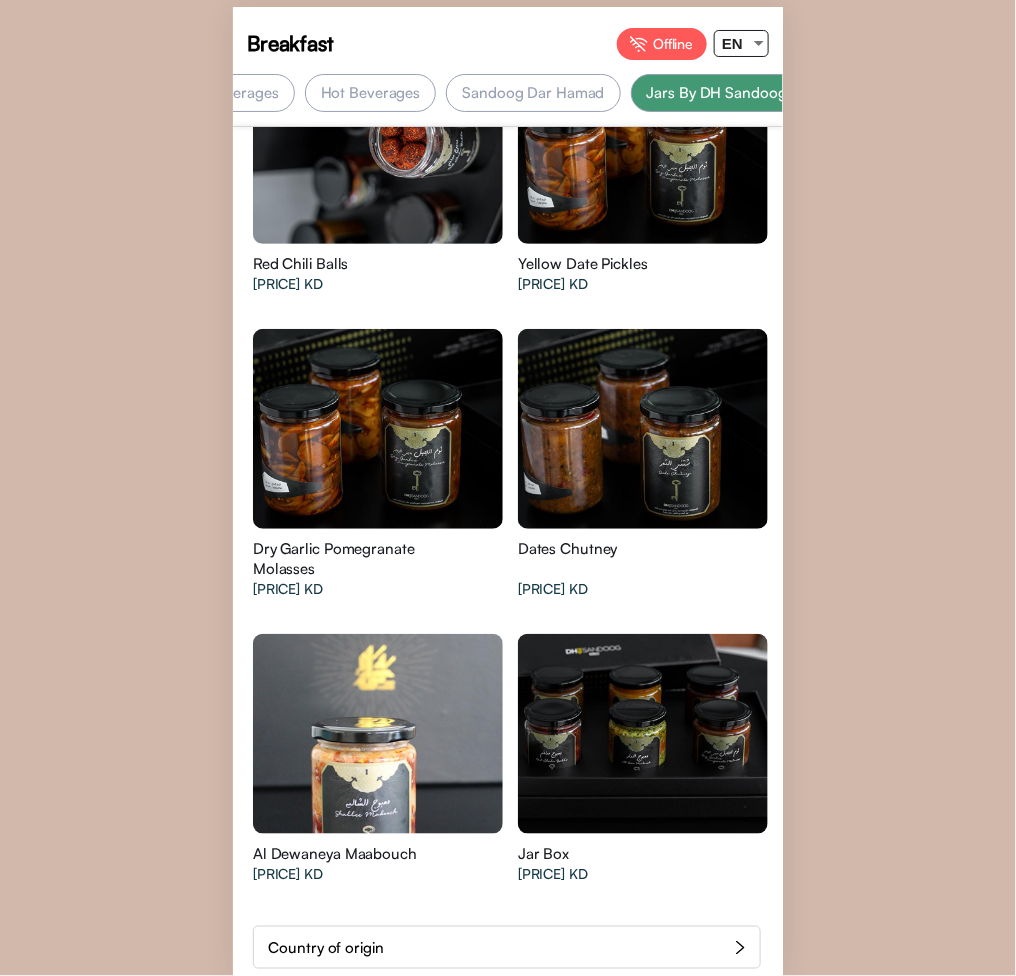 scroll, scrollTop: 14558, scrollLeft: 0, axis: vertical 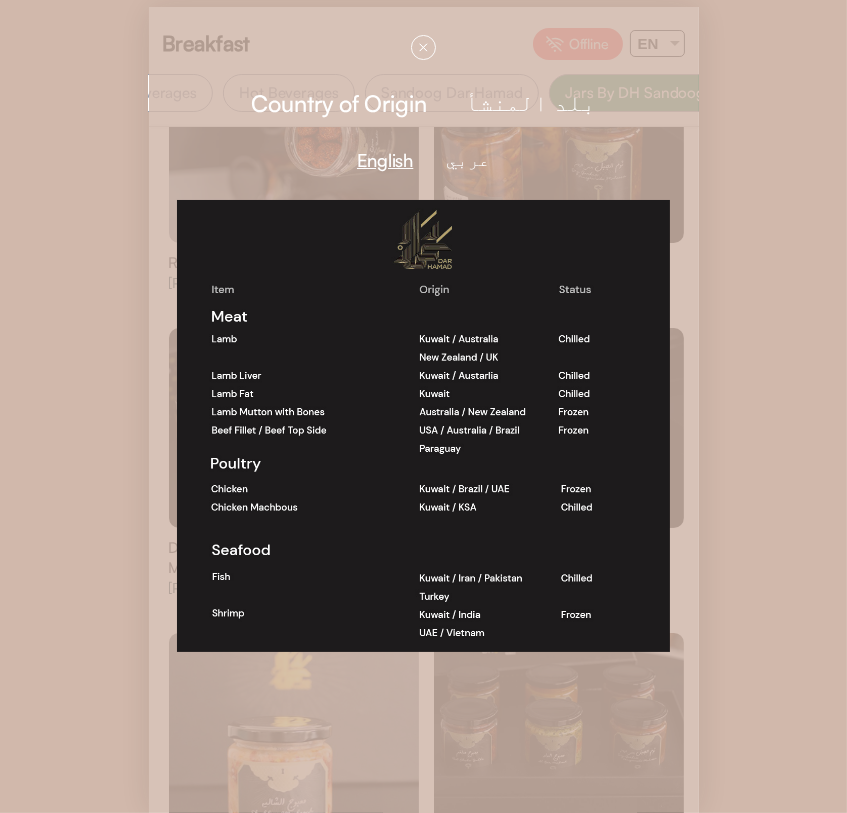 click on "English
عربي" at bounding box center (424, 160) 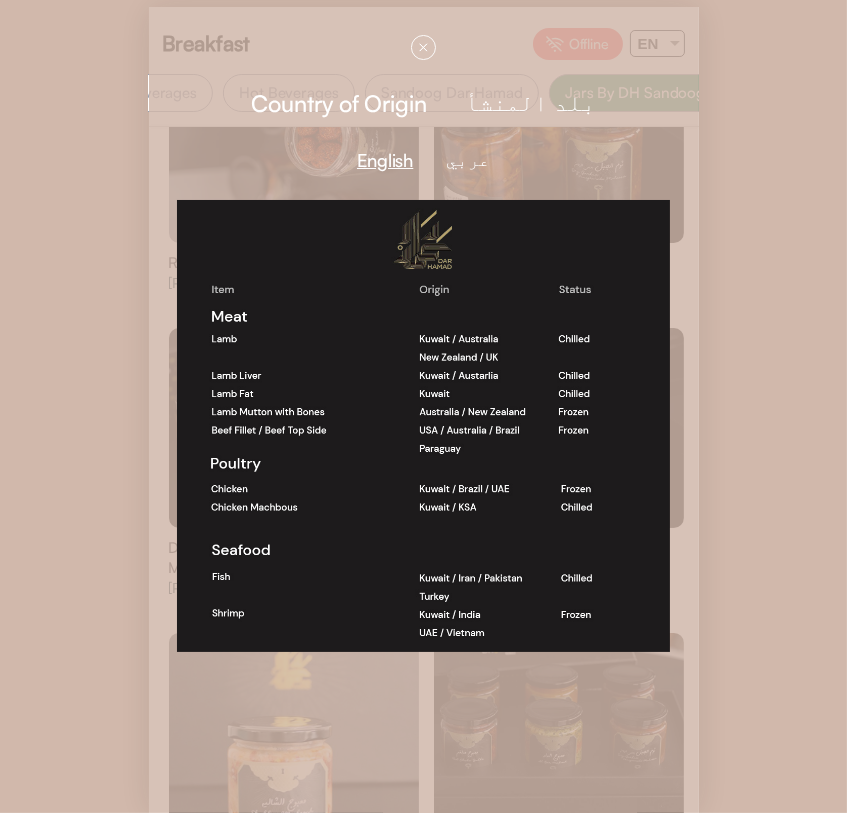 click on "عربي" at bounding box center (468, 160) 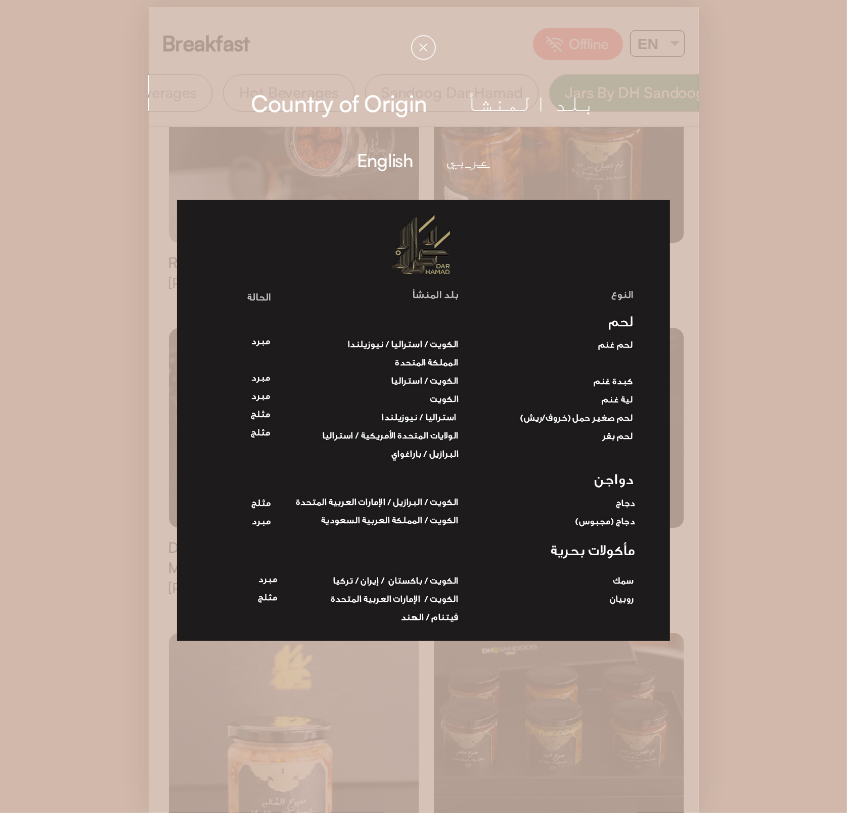 click on "English" at bounding box center (385, 160) 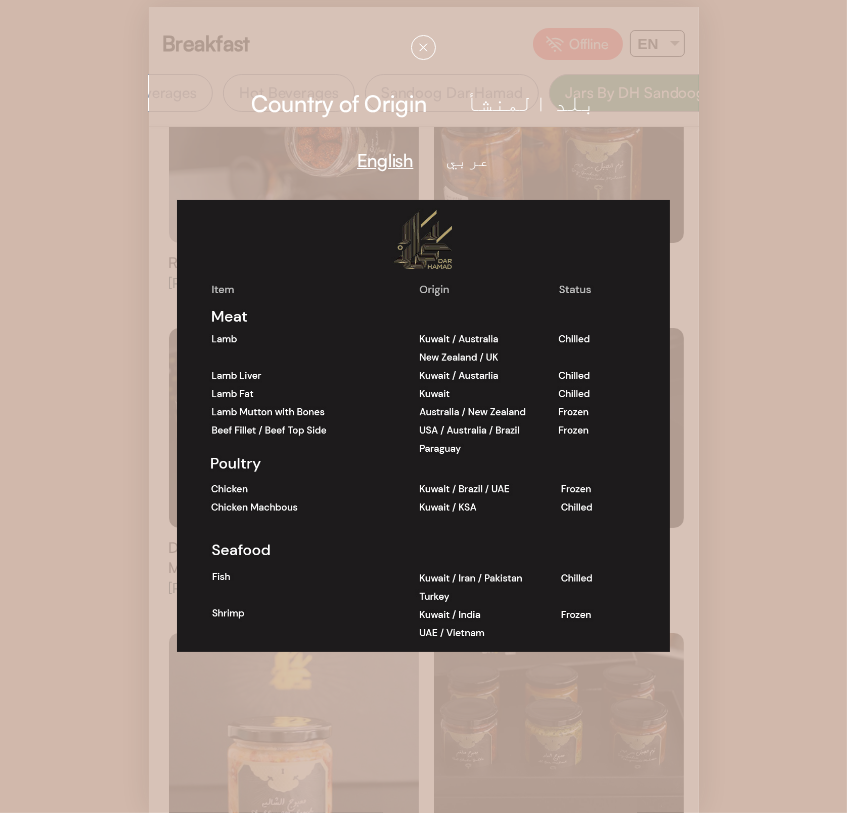 click on "Country of Origin
بلد المنشأ
English
عربي
Breakfast
Offline
EN
Best Selling
Breakfast starters
Dar Hamad Trays
Breakfast Hamssat
Eggs
Pastries
Breakfast Sweets
Cold Beverages" at bounding box center [423, 406] 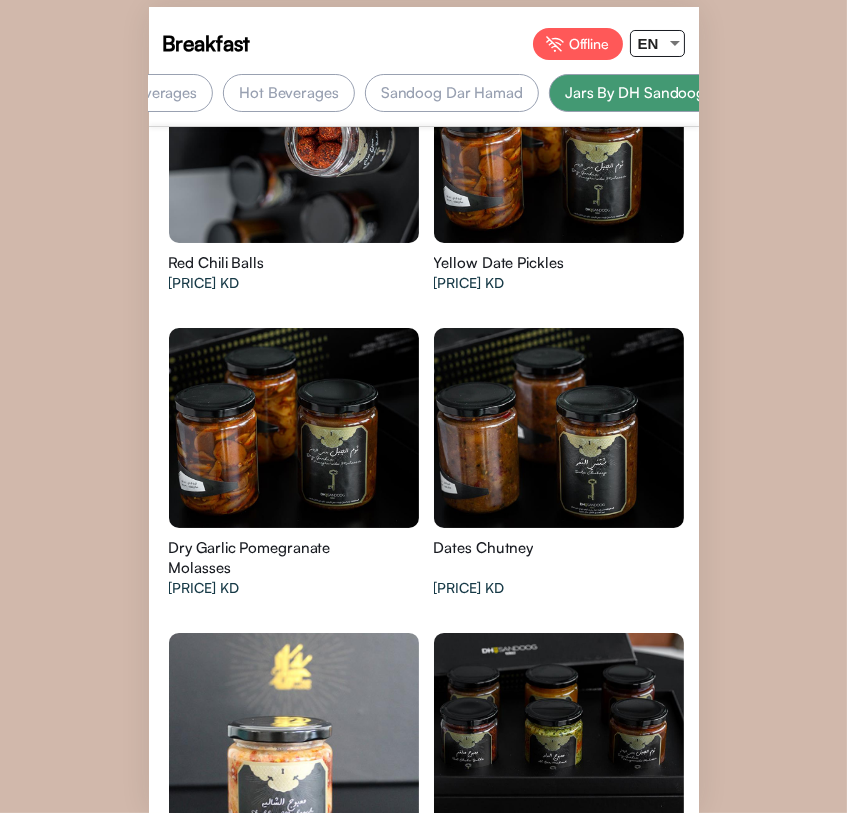 scroll, scrollTop: 14773, scrollLeft: 0, axis: vertical 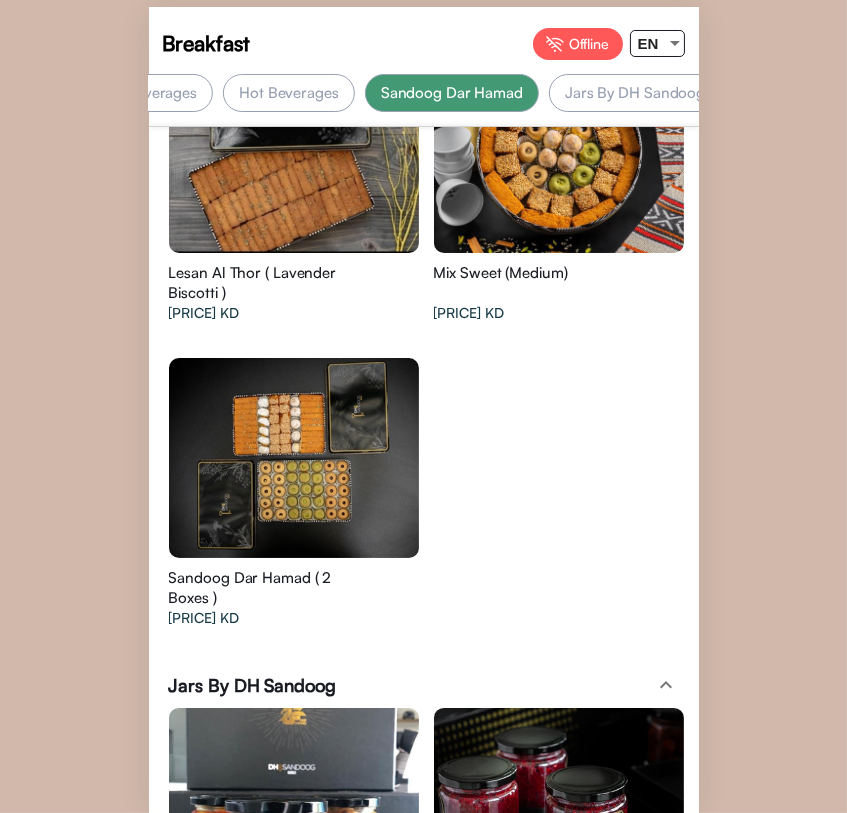 click on "Jars By DH Sandoog" at bounding box center (635, 93) 